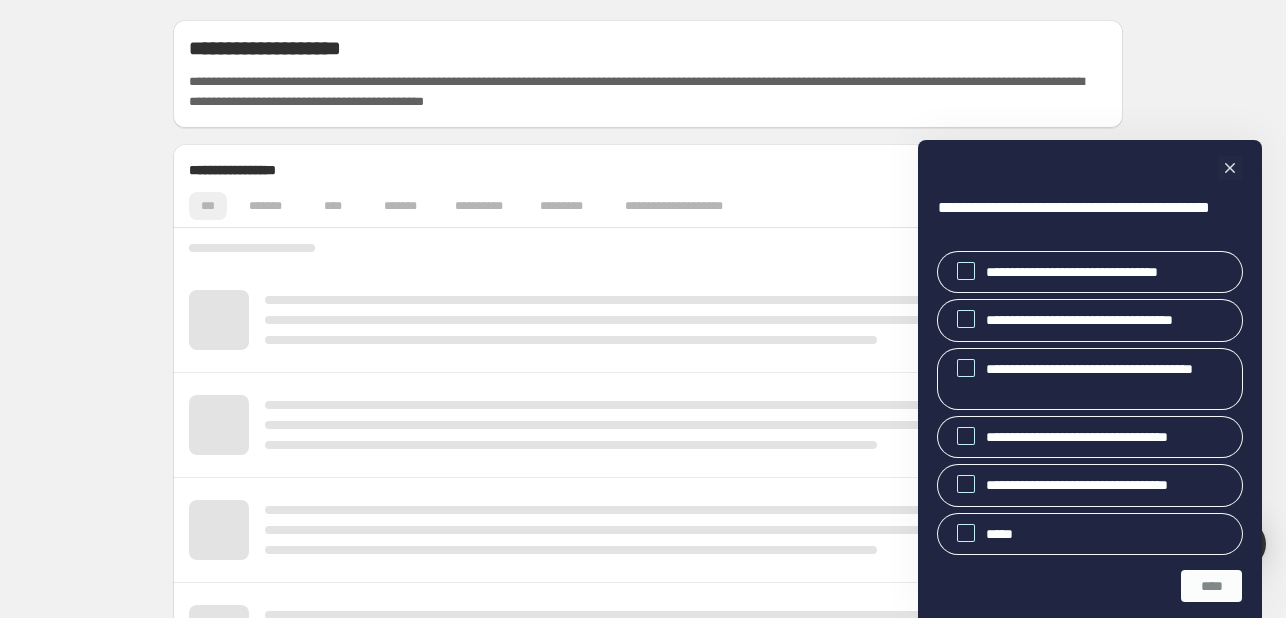 scroll, scrollTop: 0, scrollLeft: 0, axis: both 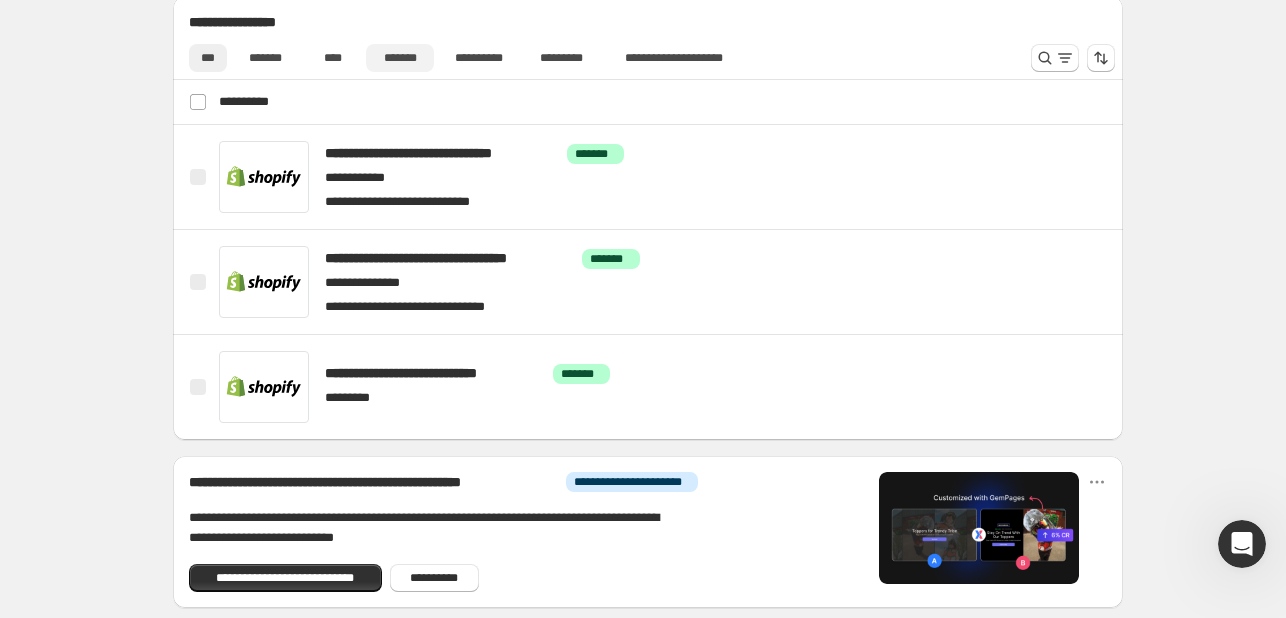click on "*******" at bounding box center [400, 58] 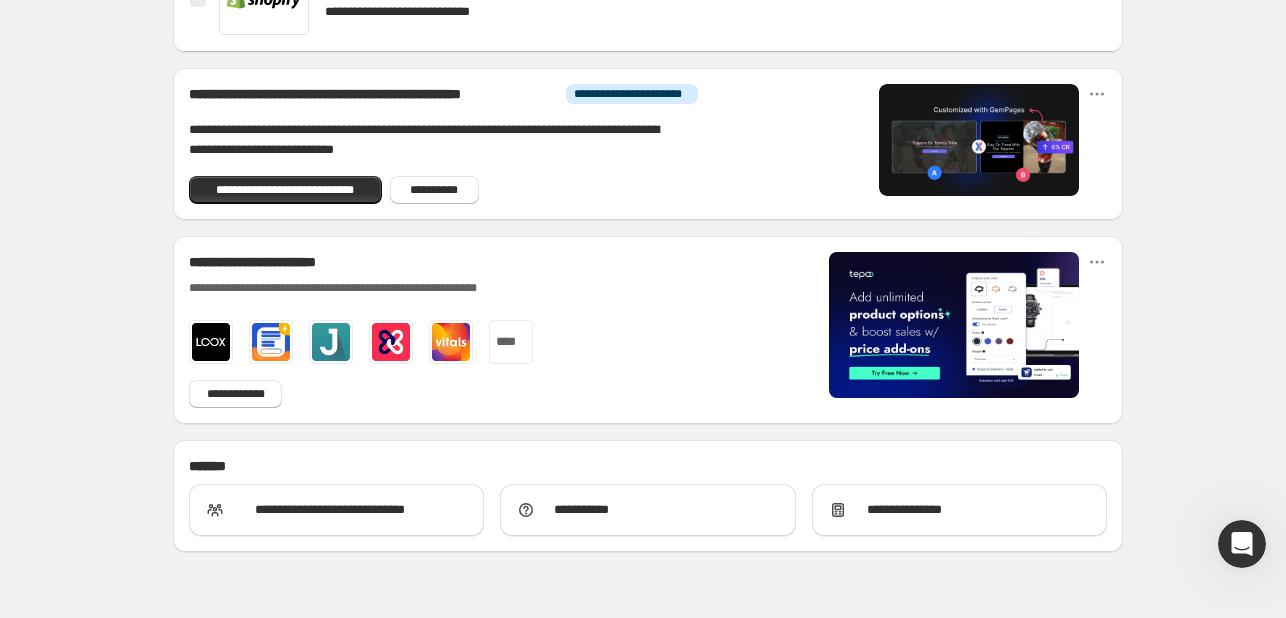 scroll, scrollTop: 920, scrollLeft: 0, axis: vertical 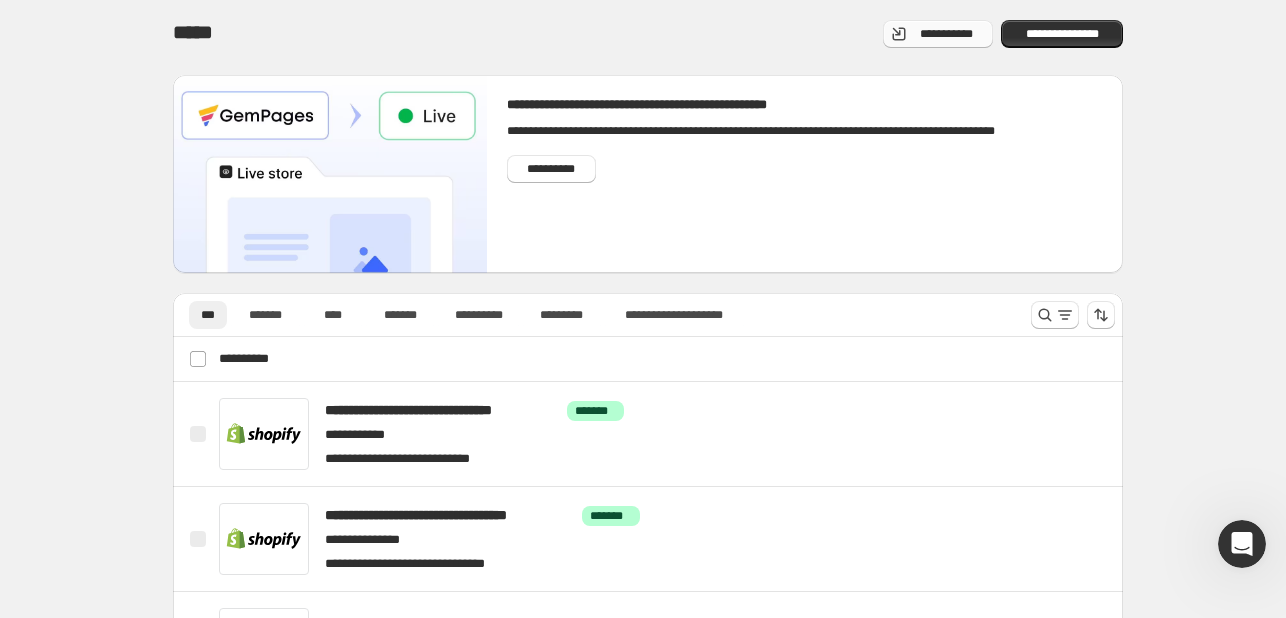 click on "**********" at bounding box center [946, 34] 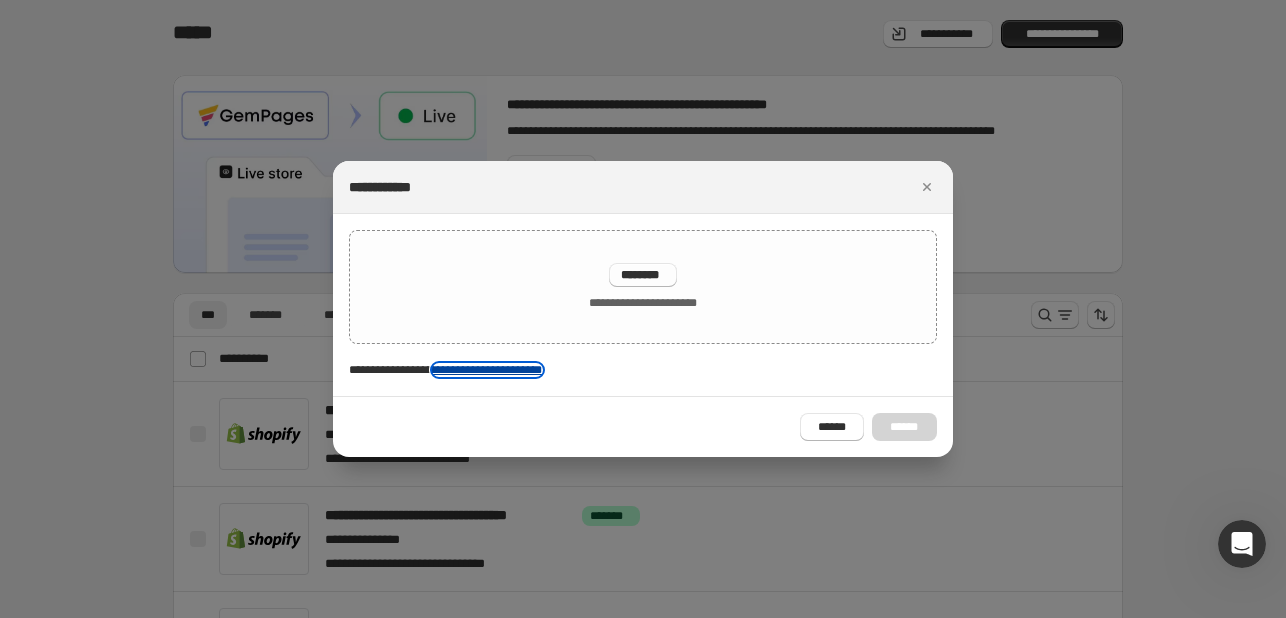 click on "**********" at bounding box center [487, 370] 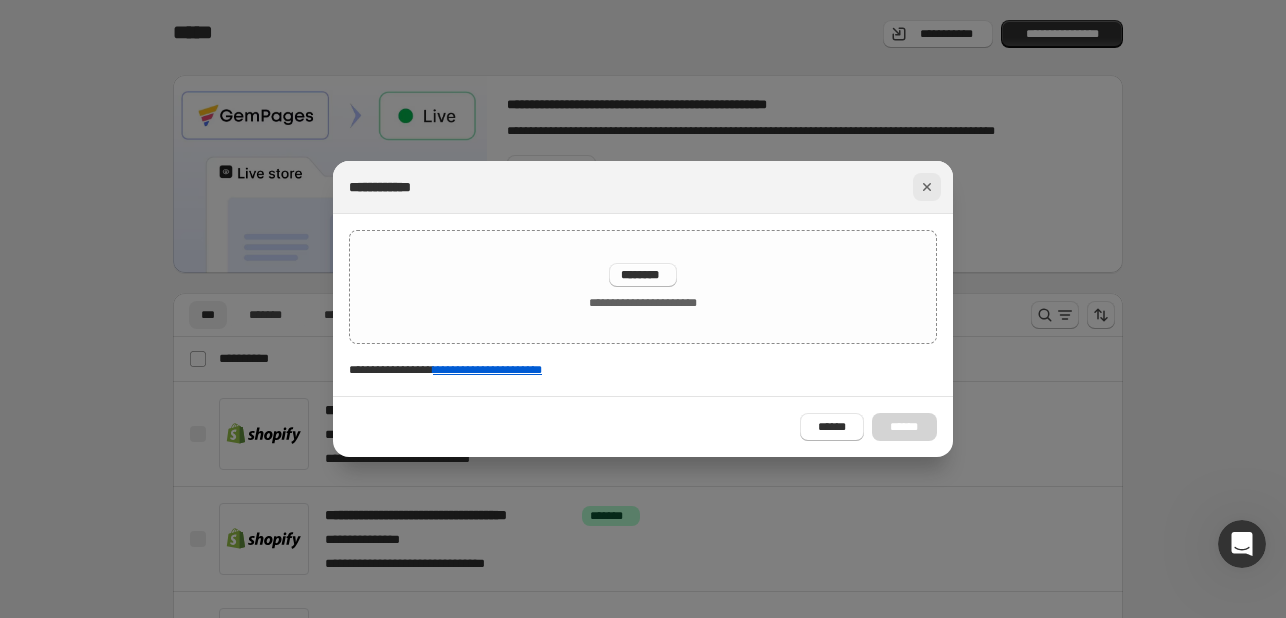 click 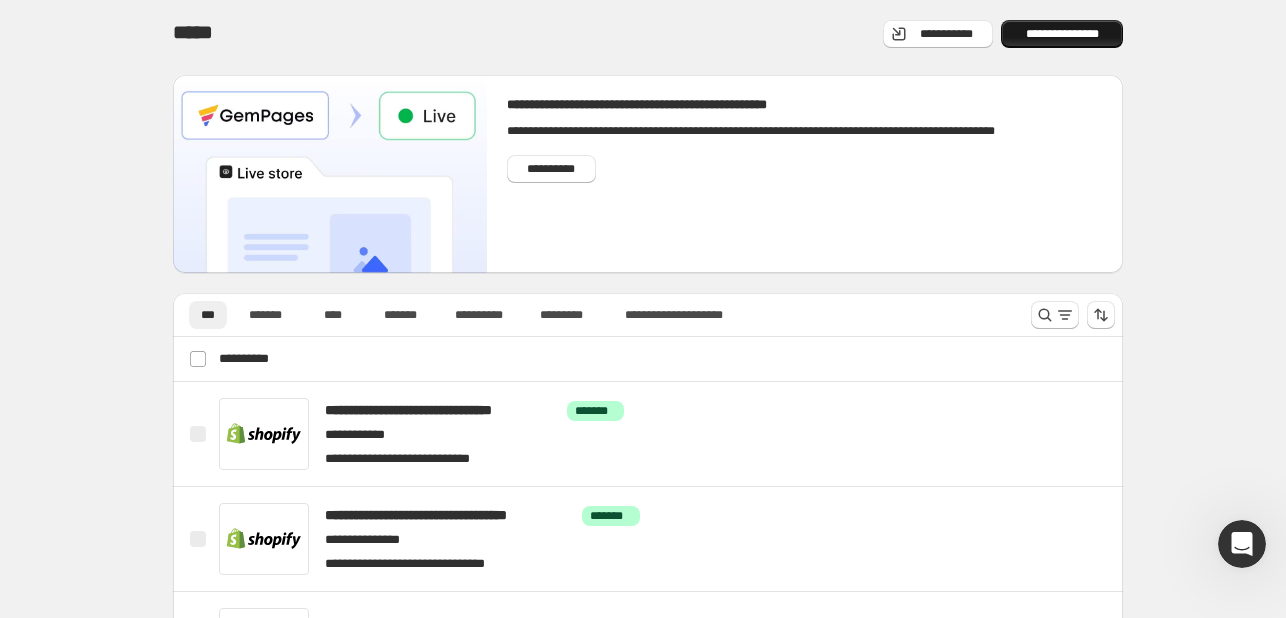 click on "**********" at bounding box center (1062, 34) 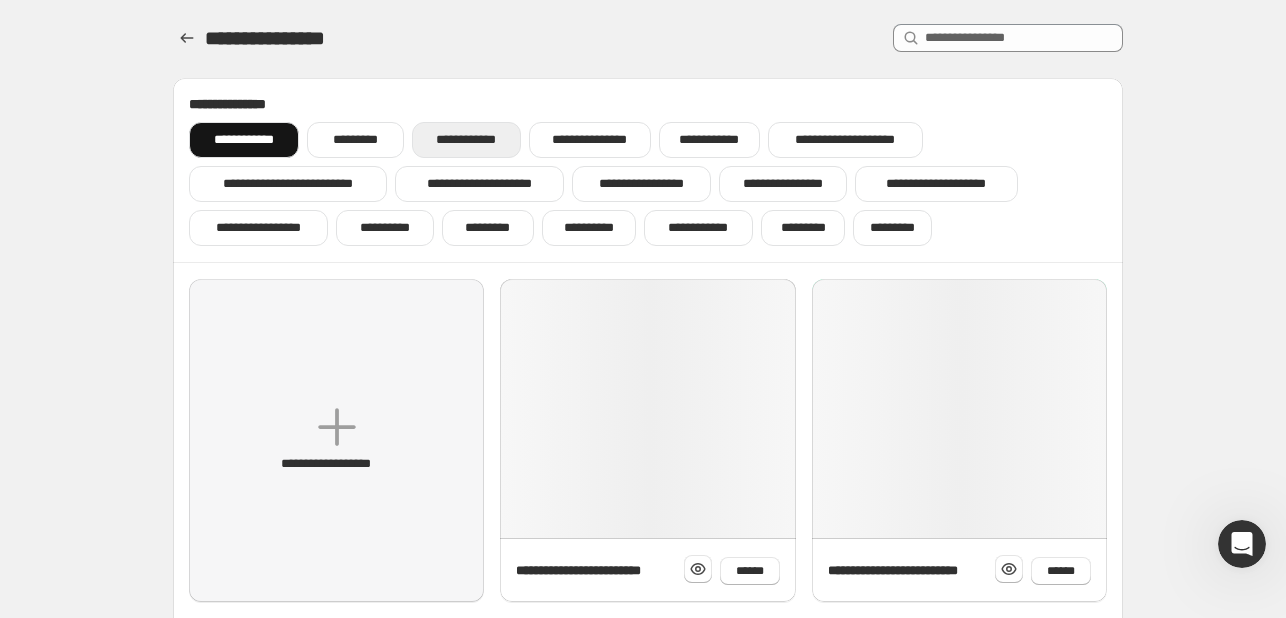 click on "**********" at bounding box center (466, 140) 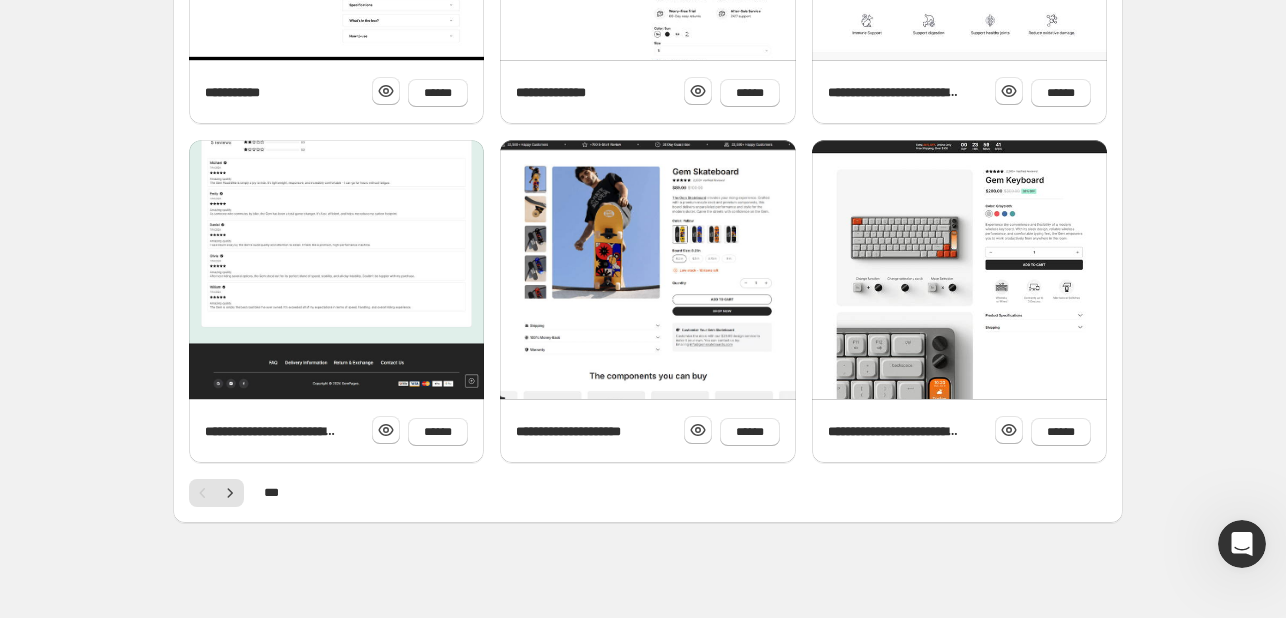 scroll, scrollTop: 822, scrollLeft: 0, axis: vertical 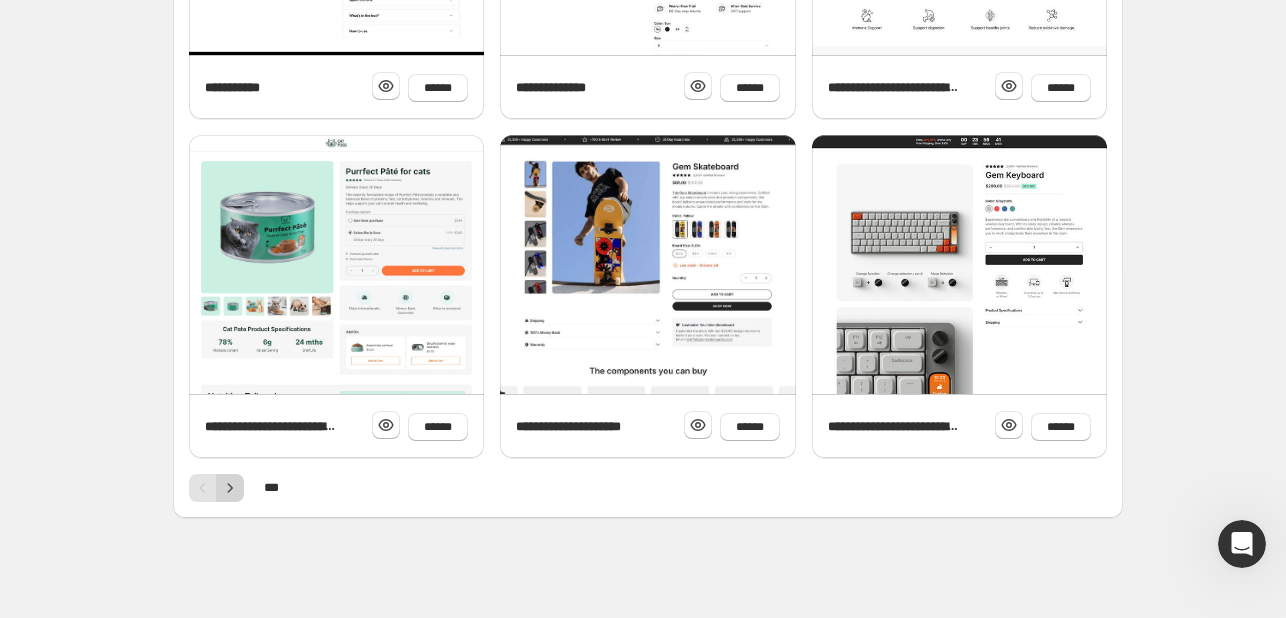 click 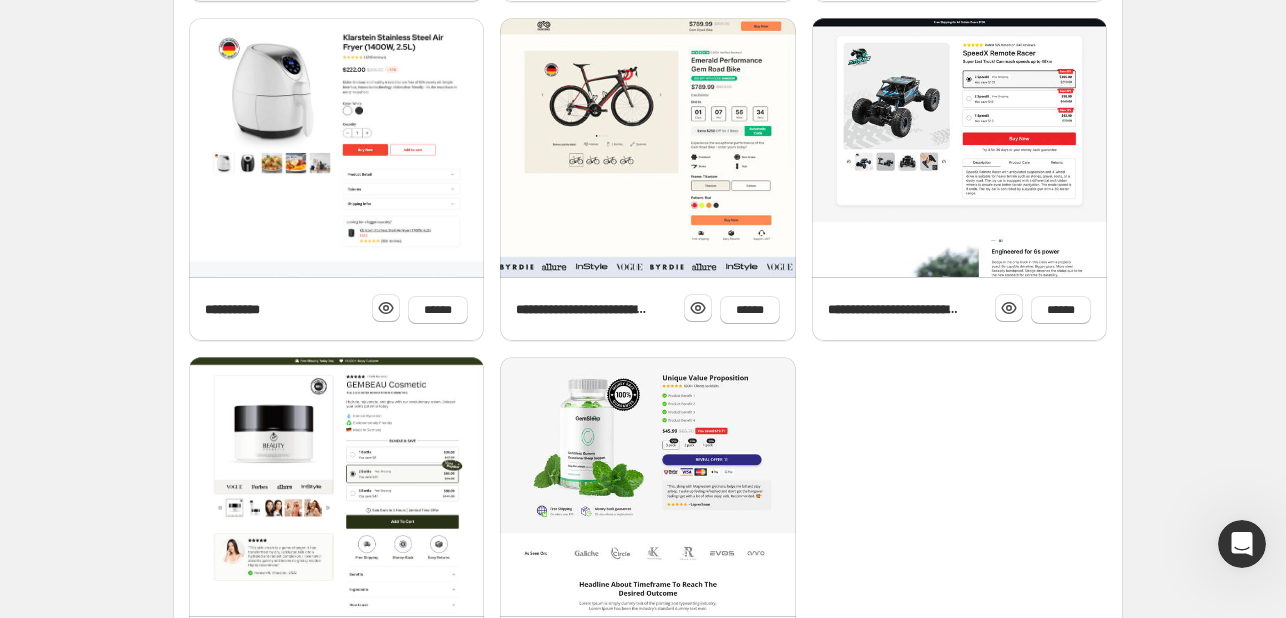 scroll, scrollTop: 700, scrollLeft: 0, axis: vertical 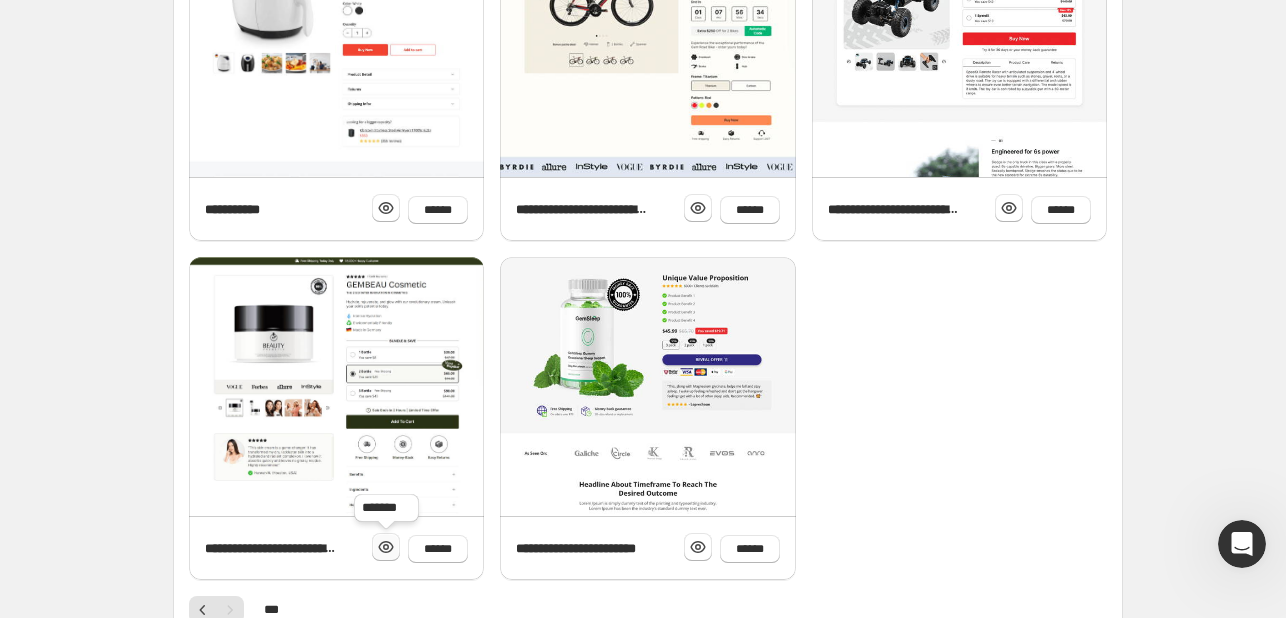 click 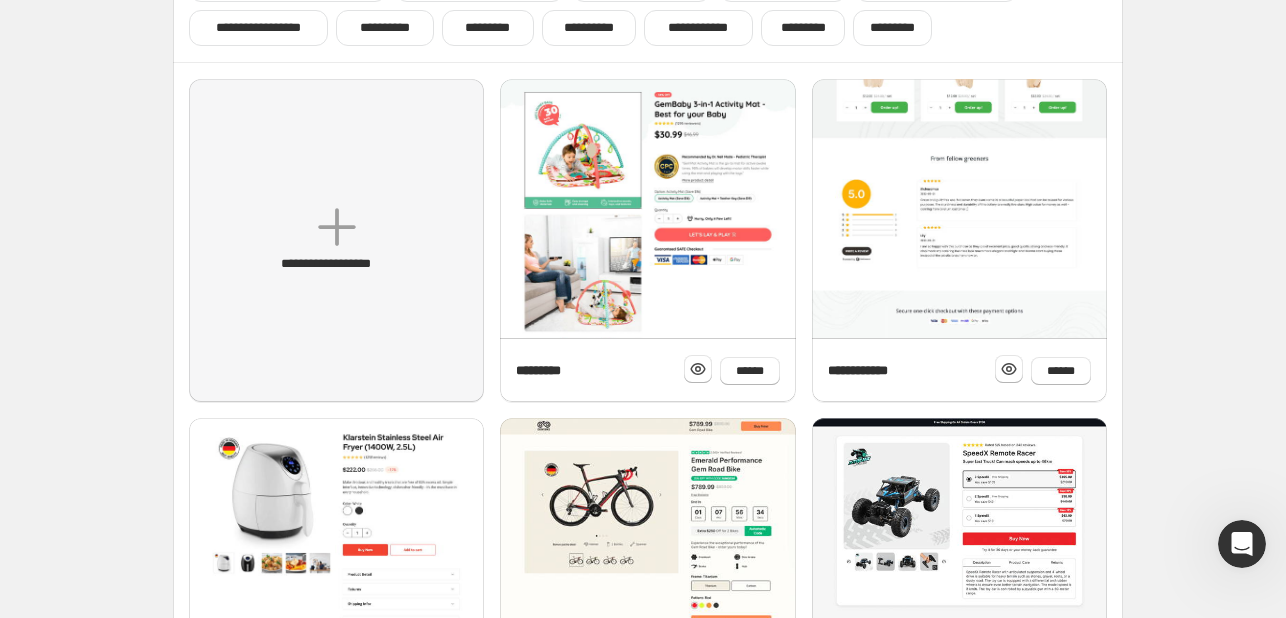 scroll, scrollTop: 9, scrollLeft: 0, axis: vertical 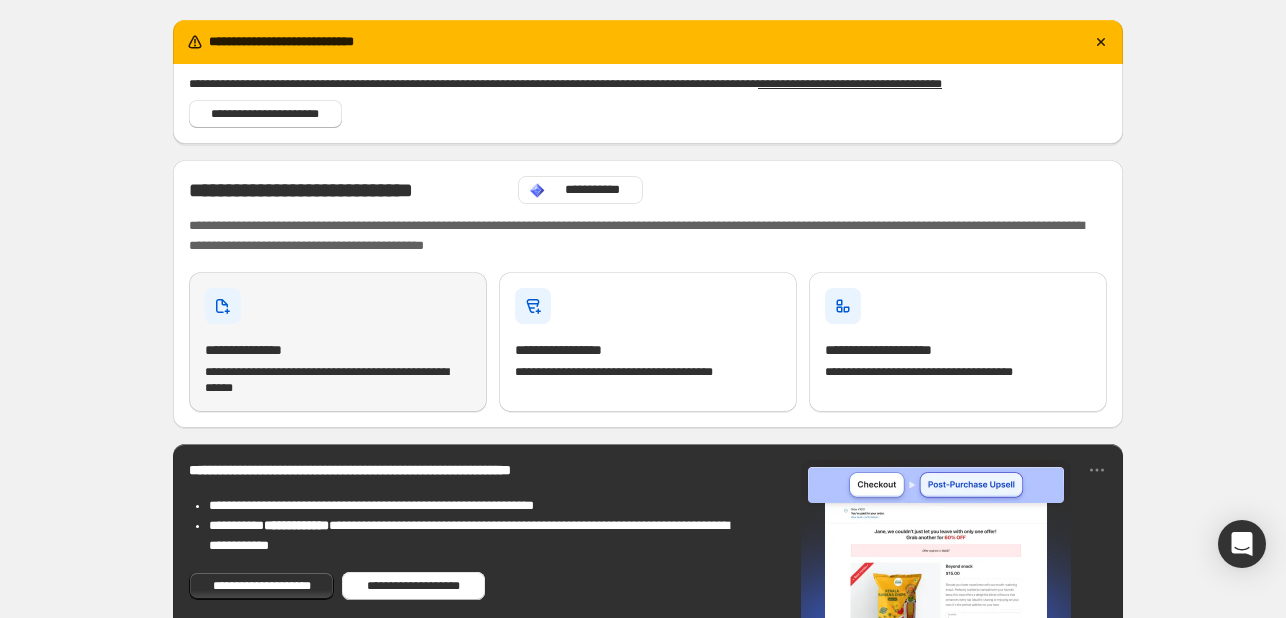 click on "**********" at bounding box center [338, 350] 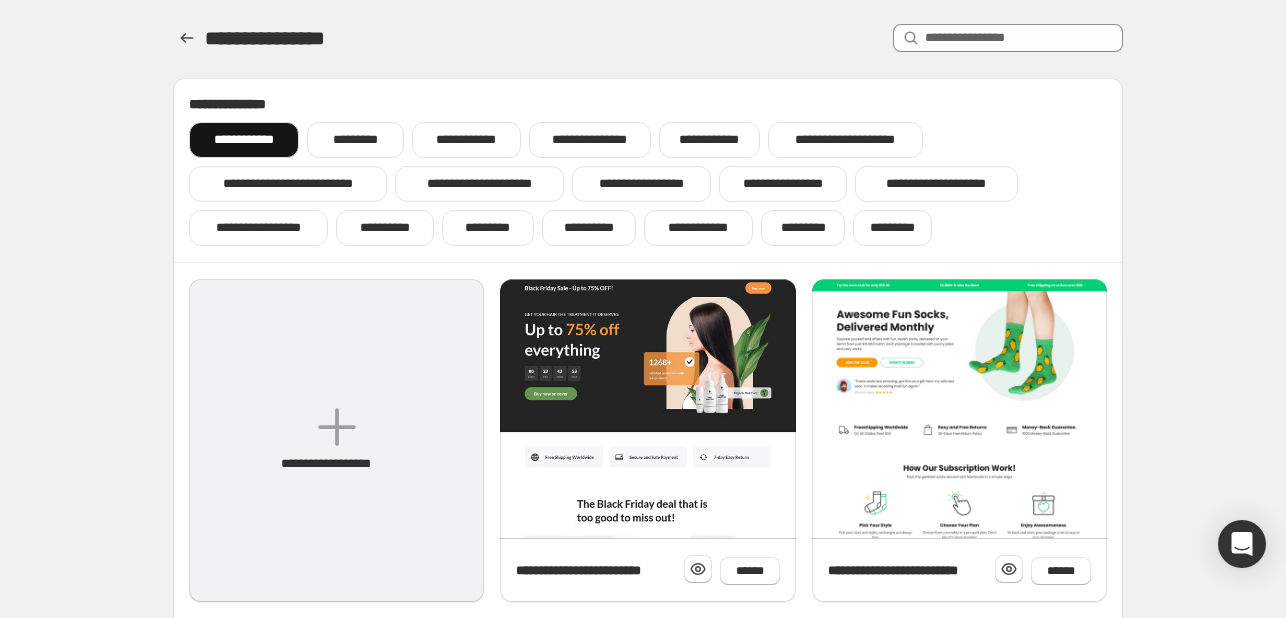 click on "**********" at bounding box center [337, 464] 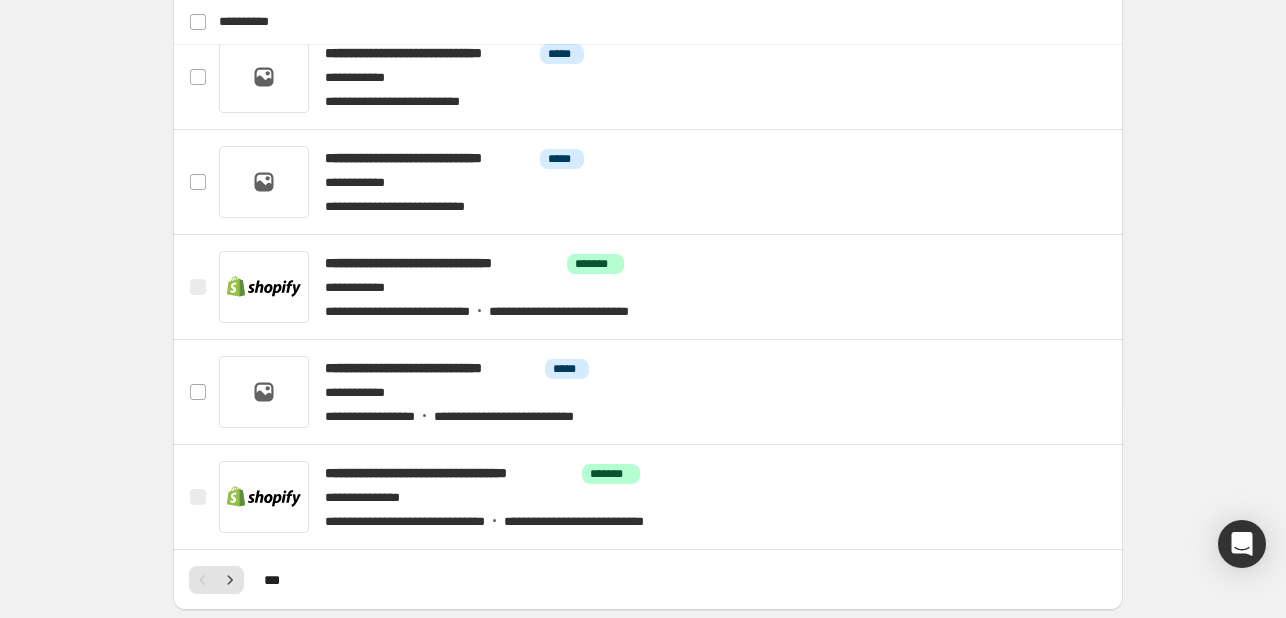scroll, scrollTop: 900, scrollLeft: 0, axis: vertical 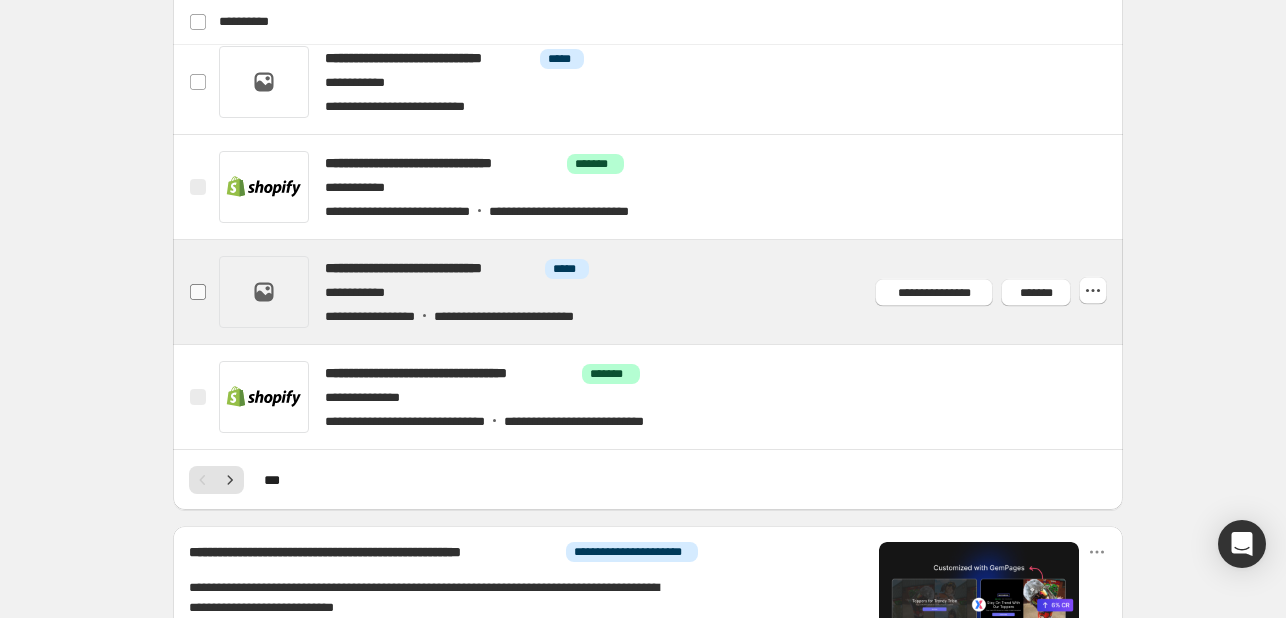 click at bounding box center (198, 292) 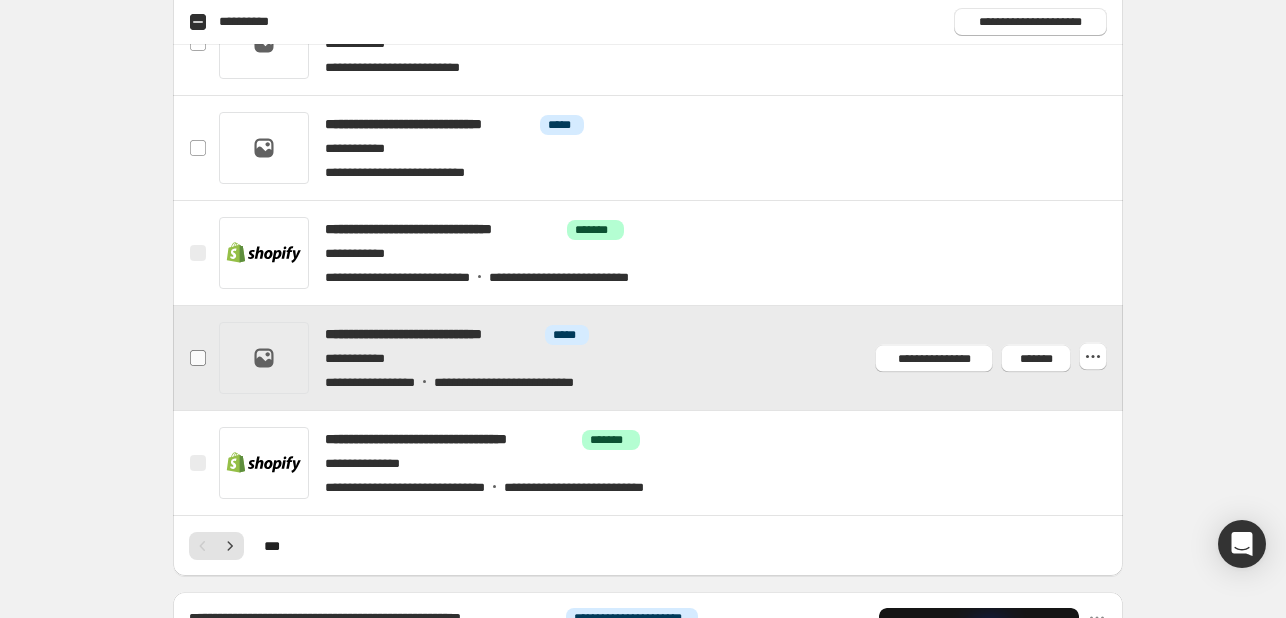 scroll, scrollTop: 800, scrollLeft: 0, axis: vertical 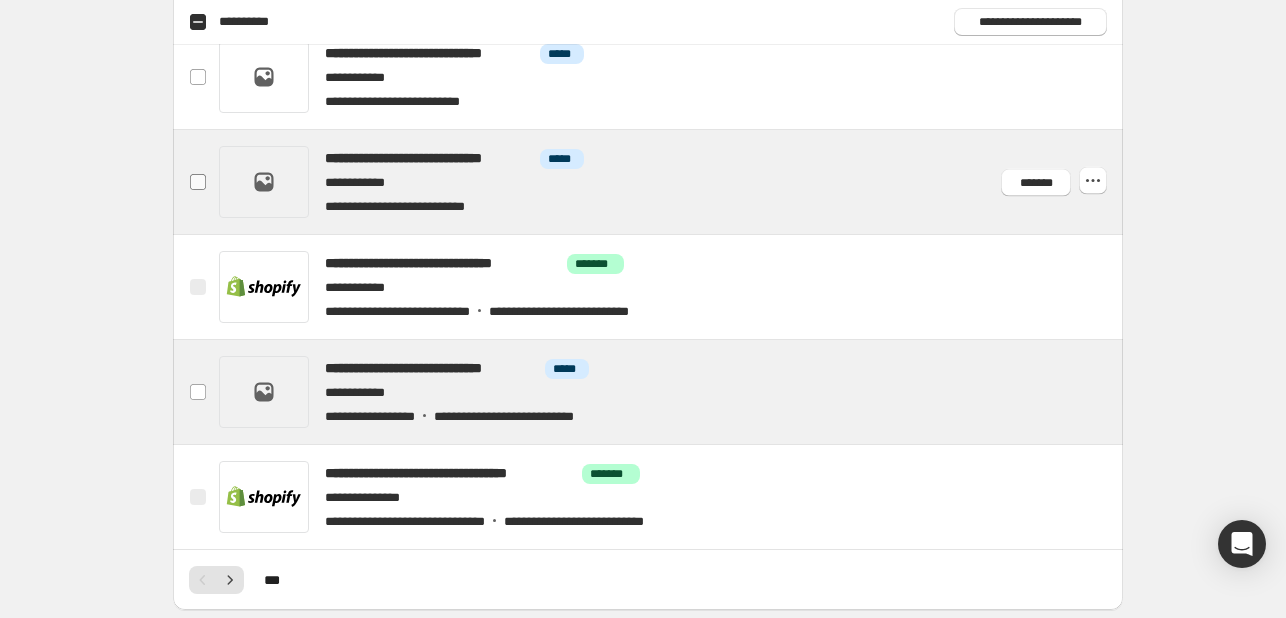 click at bounding box center [198, 182] 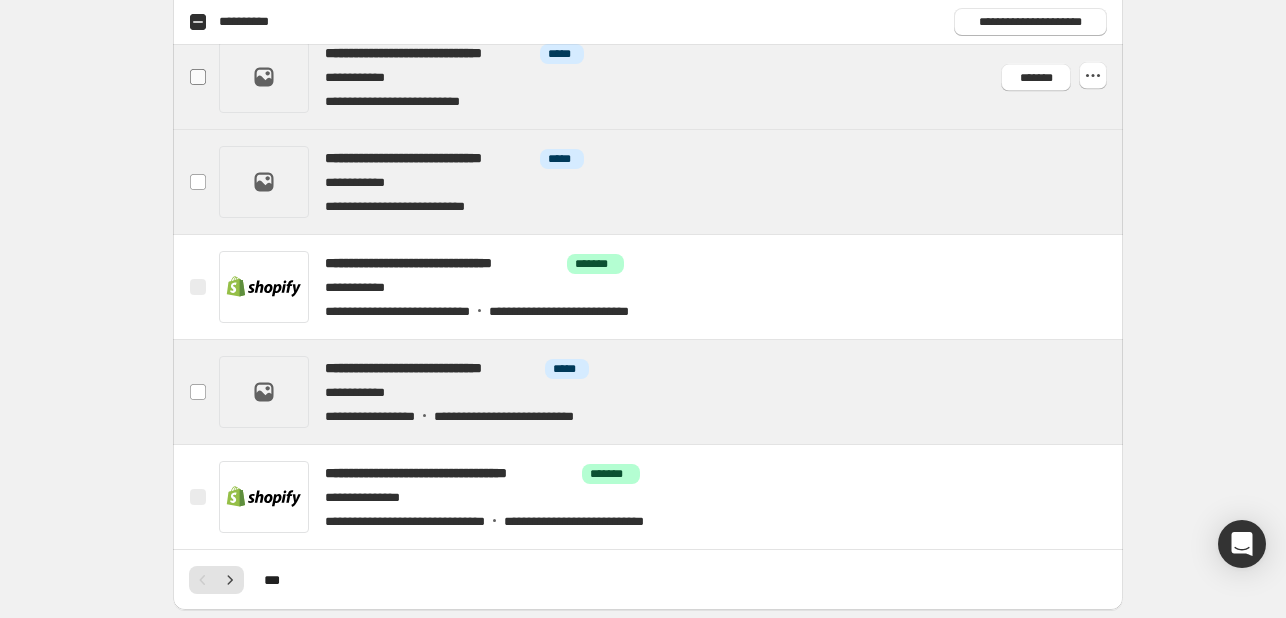 click at bounding box center (198, 77) 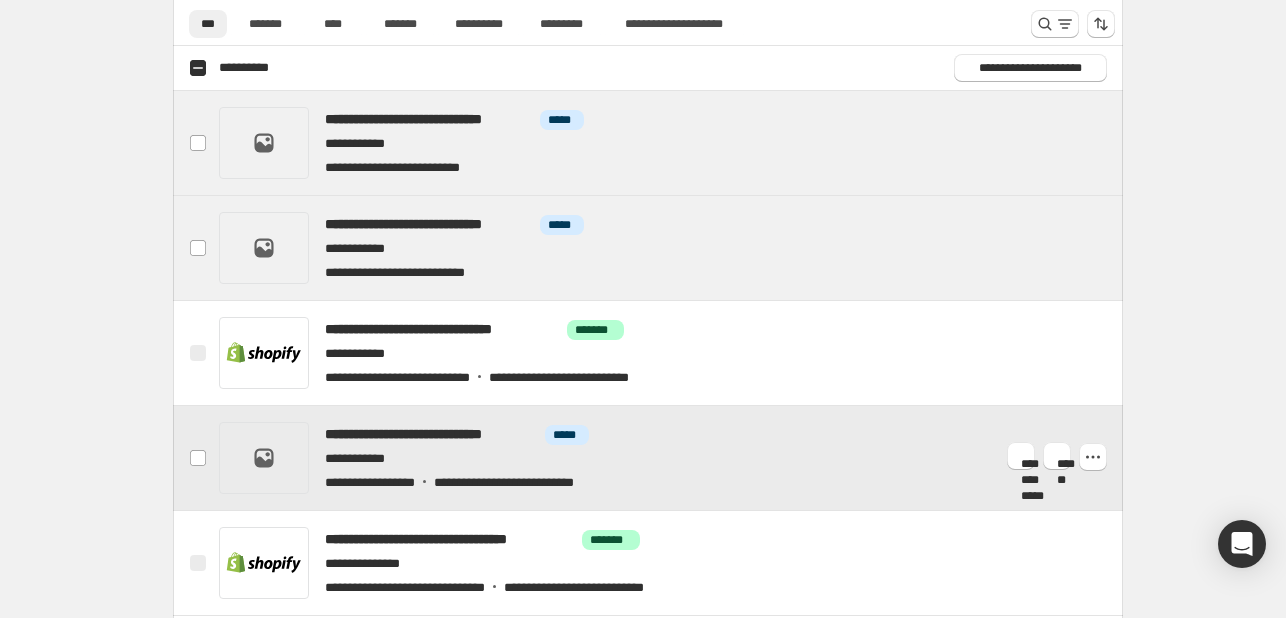 scroll, scrollTop: 700, scrollLeft: 0, axis: vertical 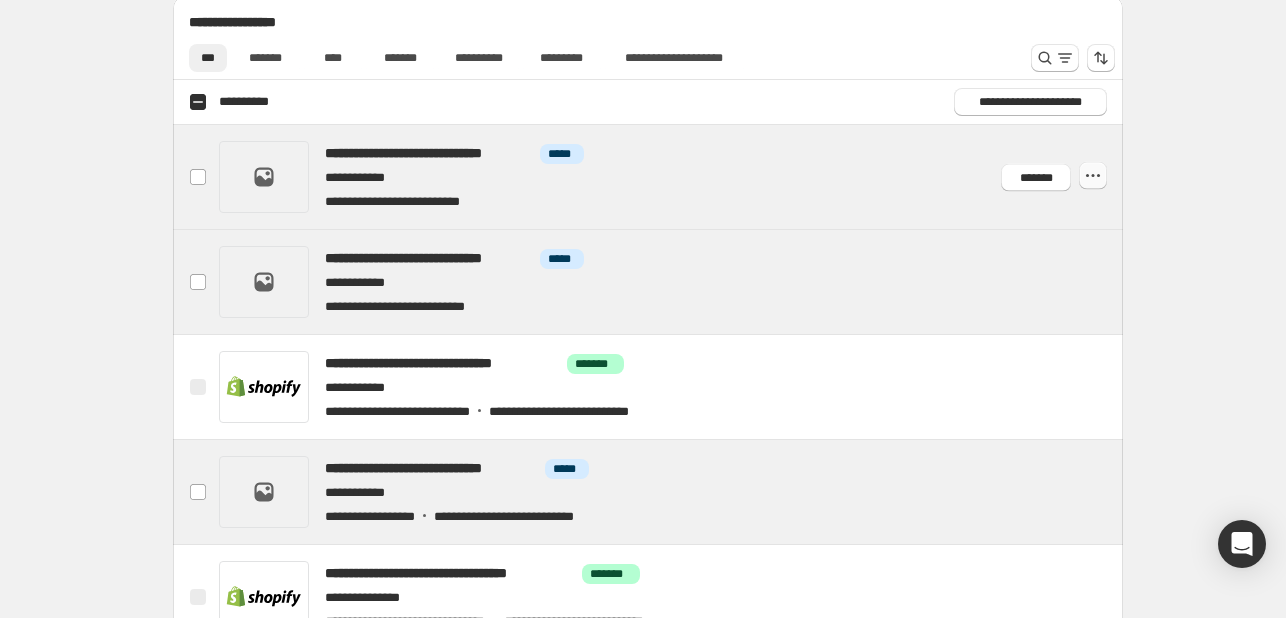 click 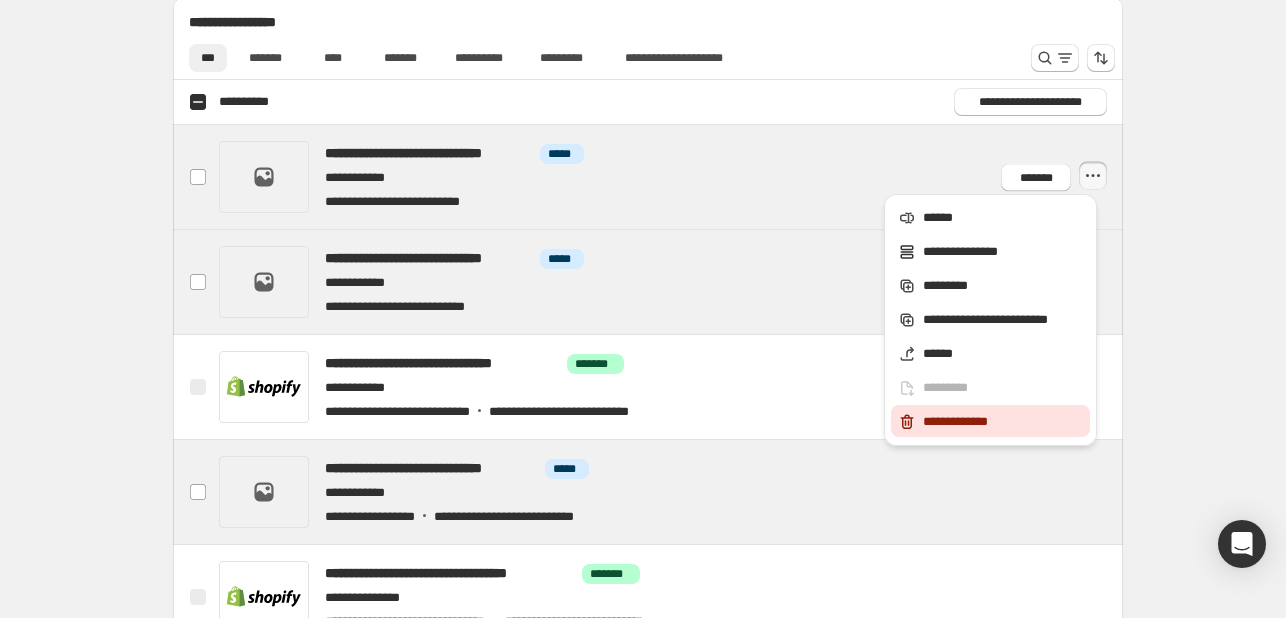click on "**********" at bounding box center (1003, 422) 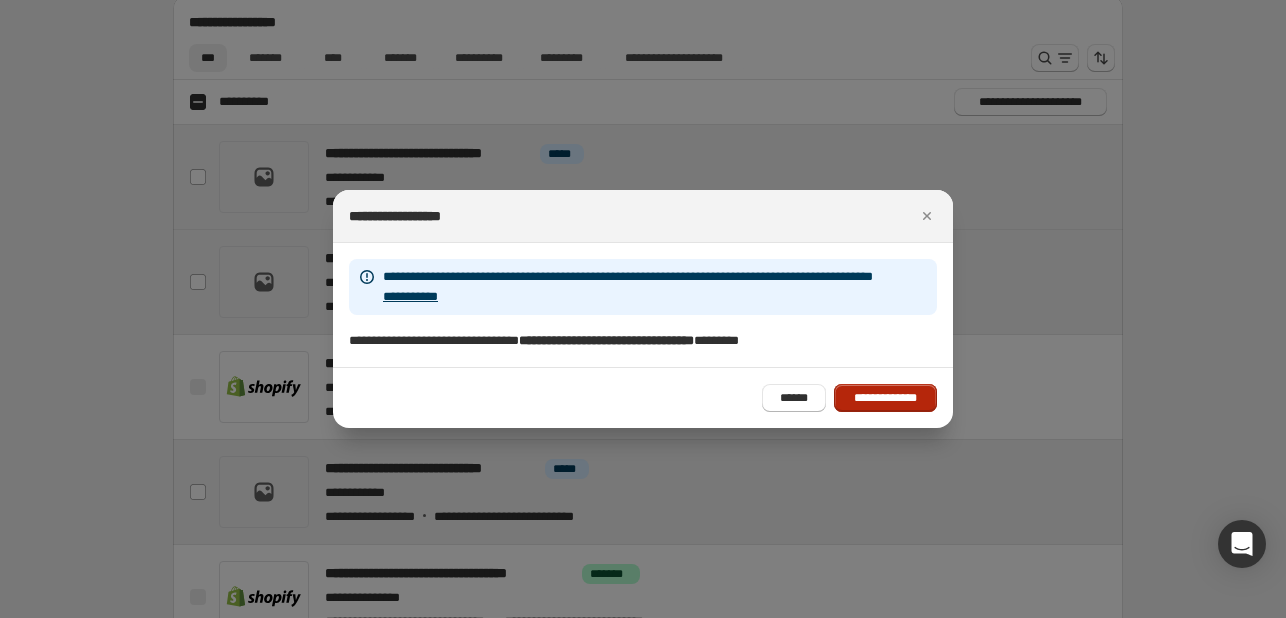 click on "**********" at bounding box center [885, 398] 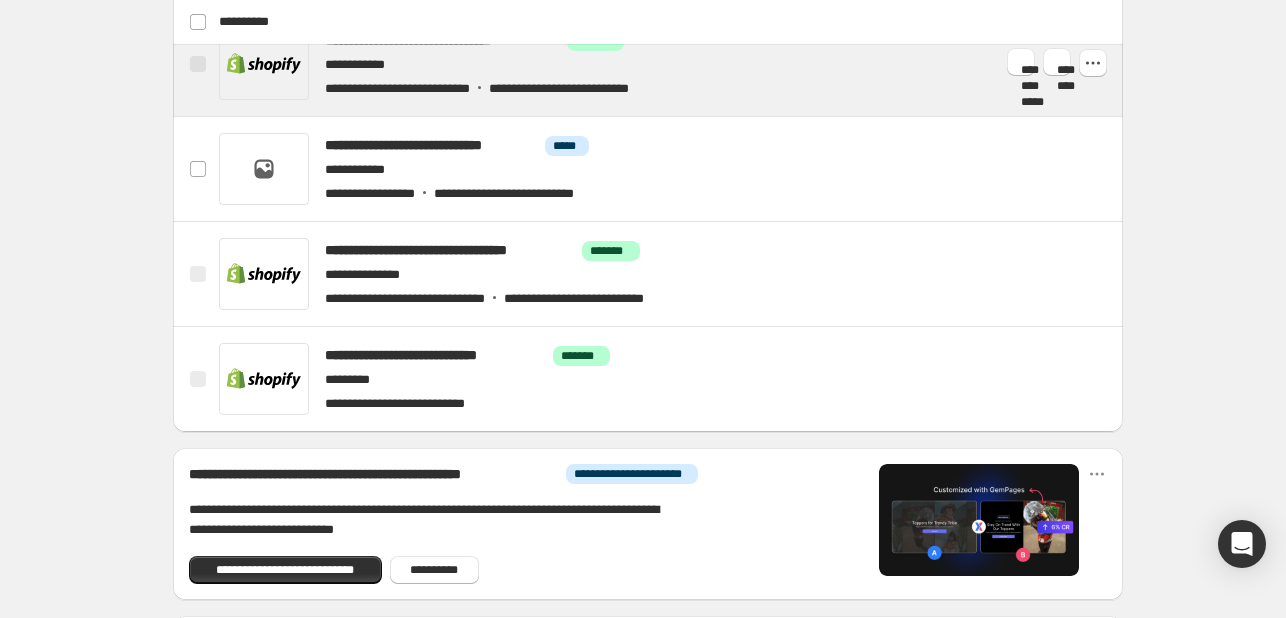 scroll, scrollTop: 800, scrollLeft: 0, axis: vertical 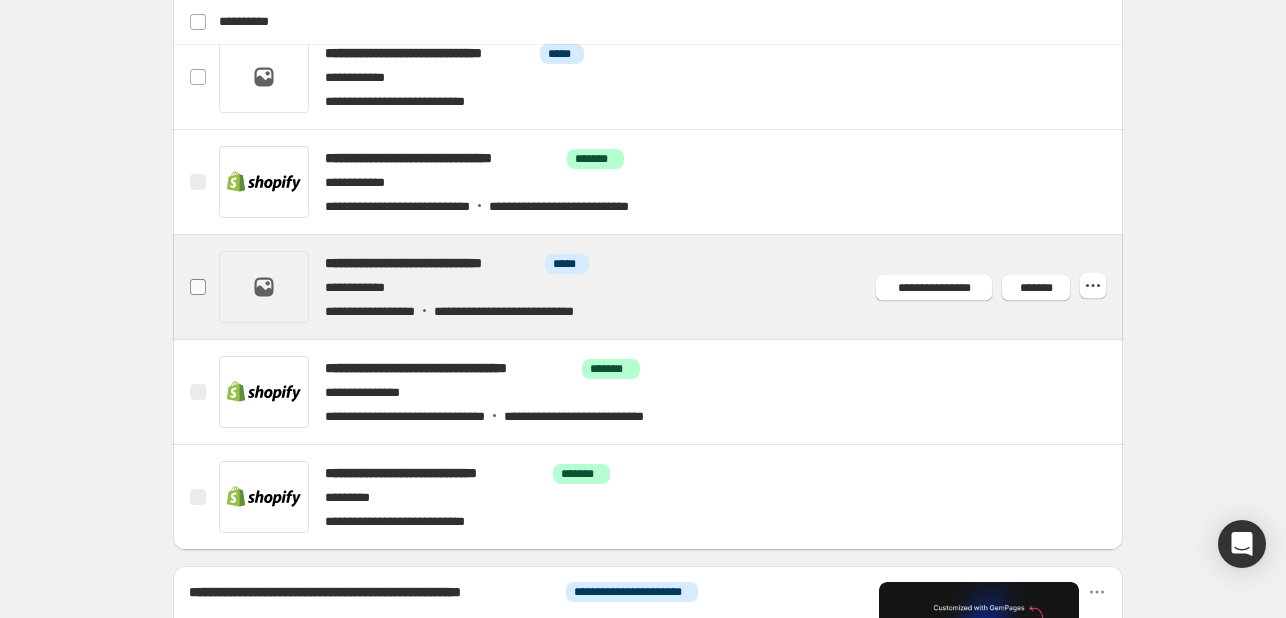 click at bounding box center [198, 287] 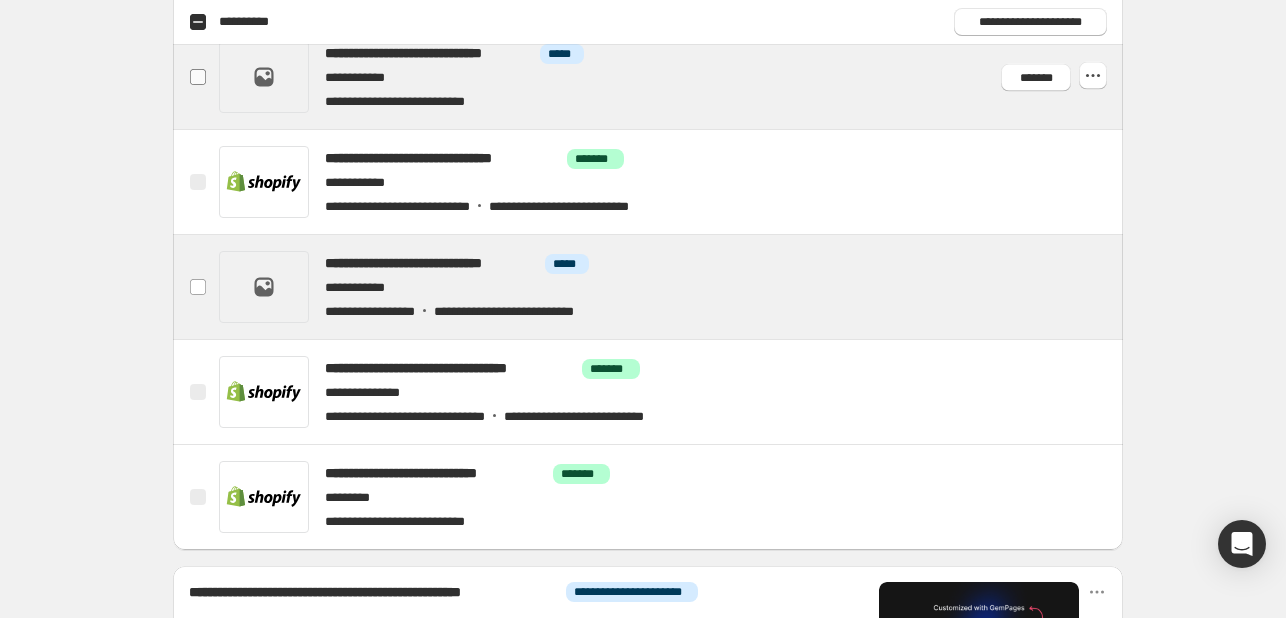click at bounding box center (198, 77) 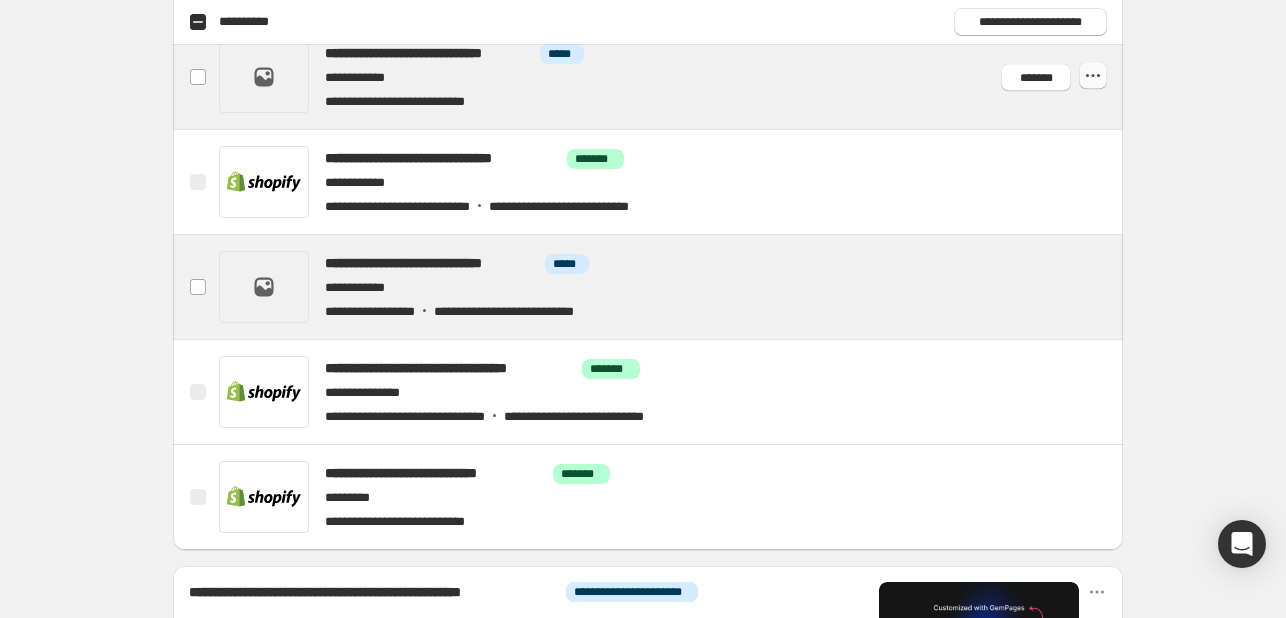 click 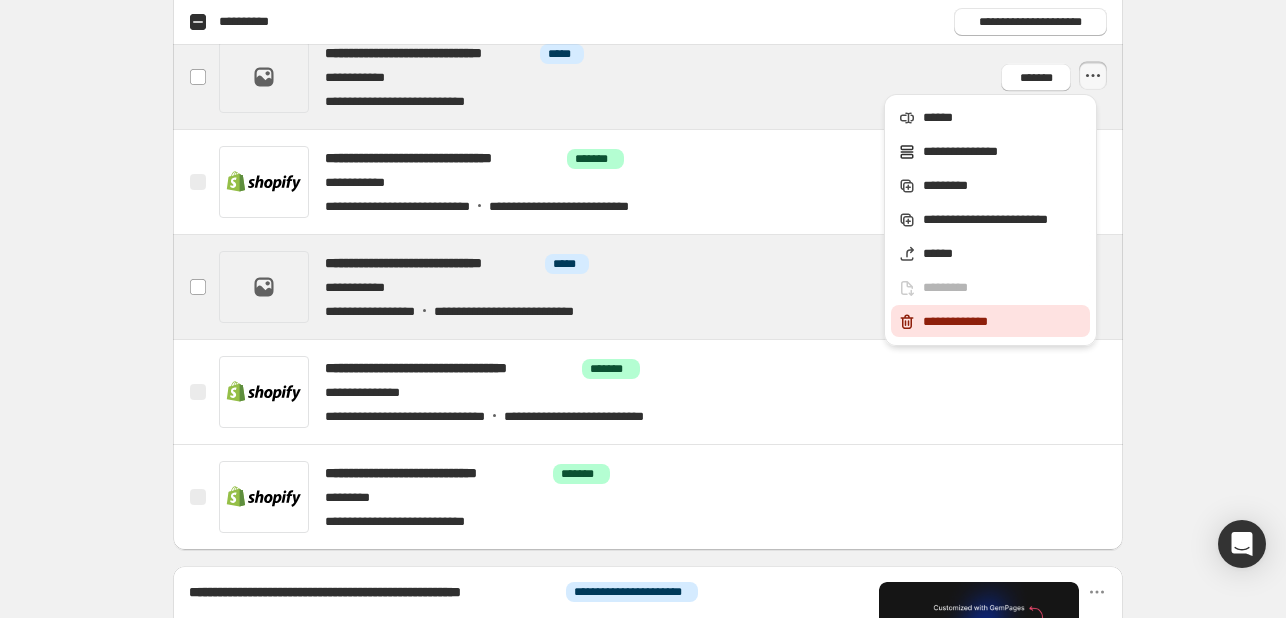 click on "**********" at bounding box center [1003, 322] 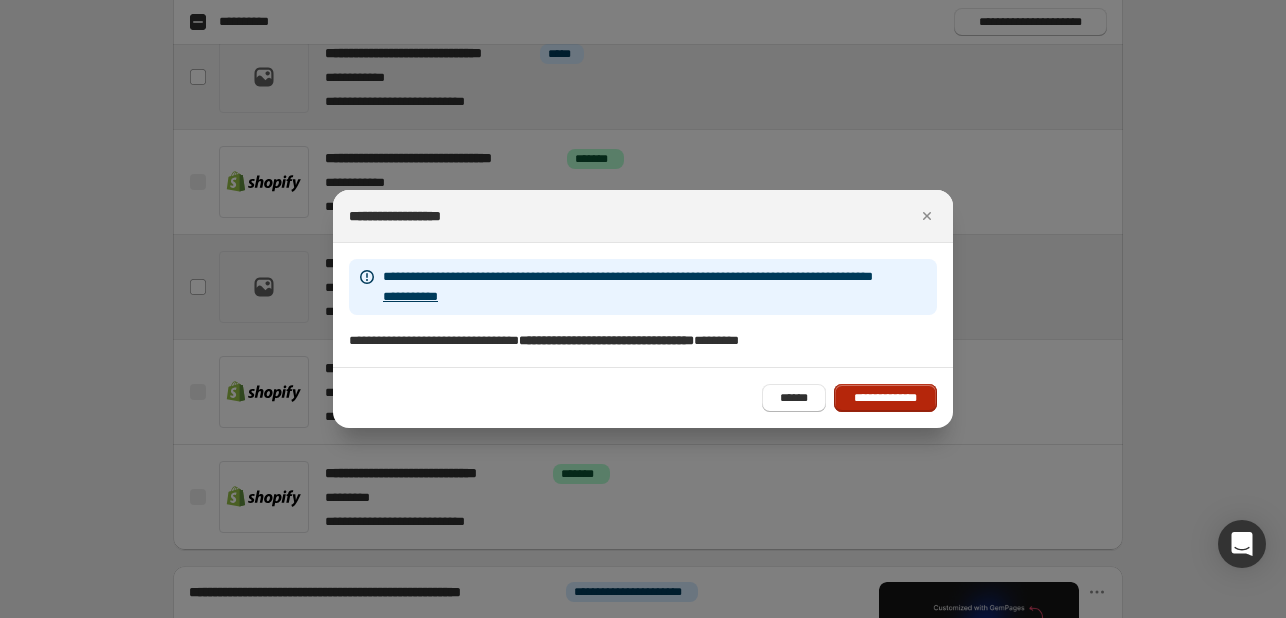 click on "**********" at bounding box center [885, 398] 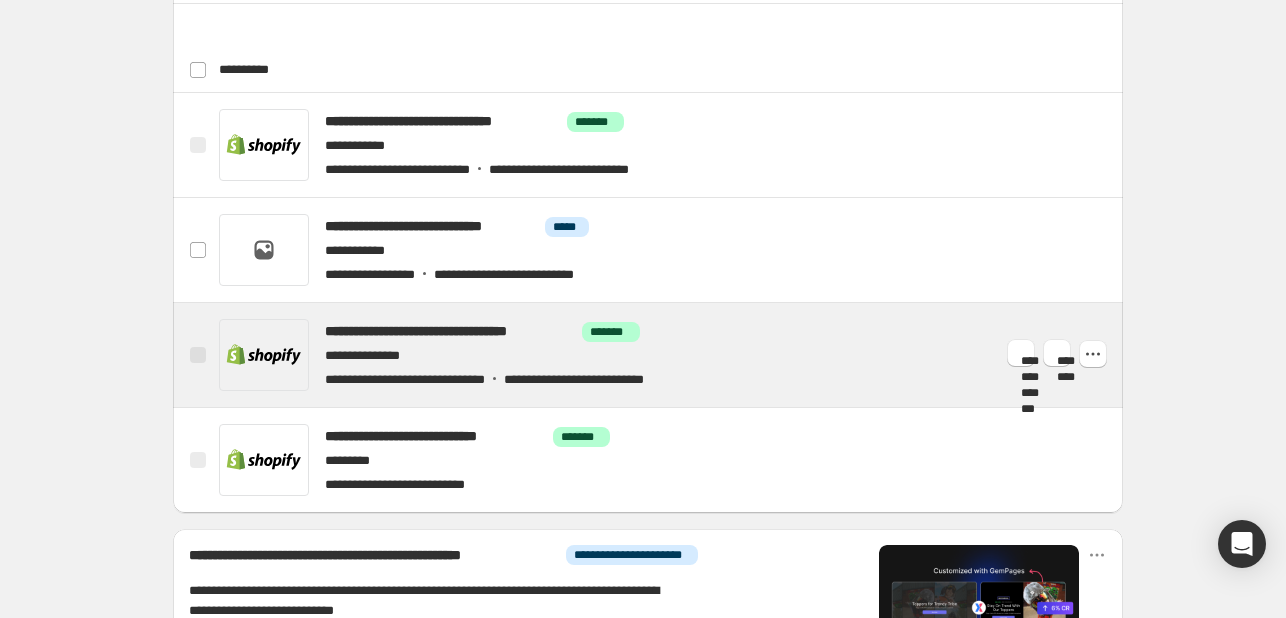 scroll, scrollTop: 800, scrollLeft: 0, axis: vertical 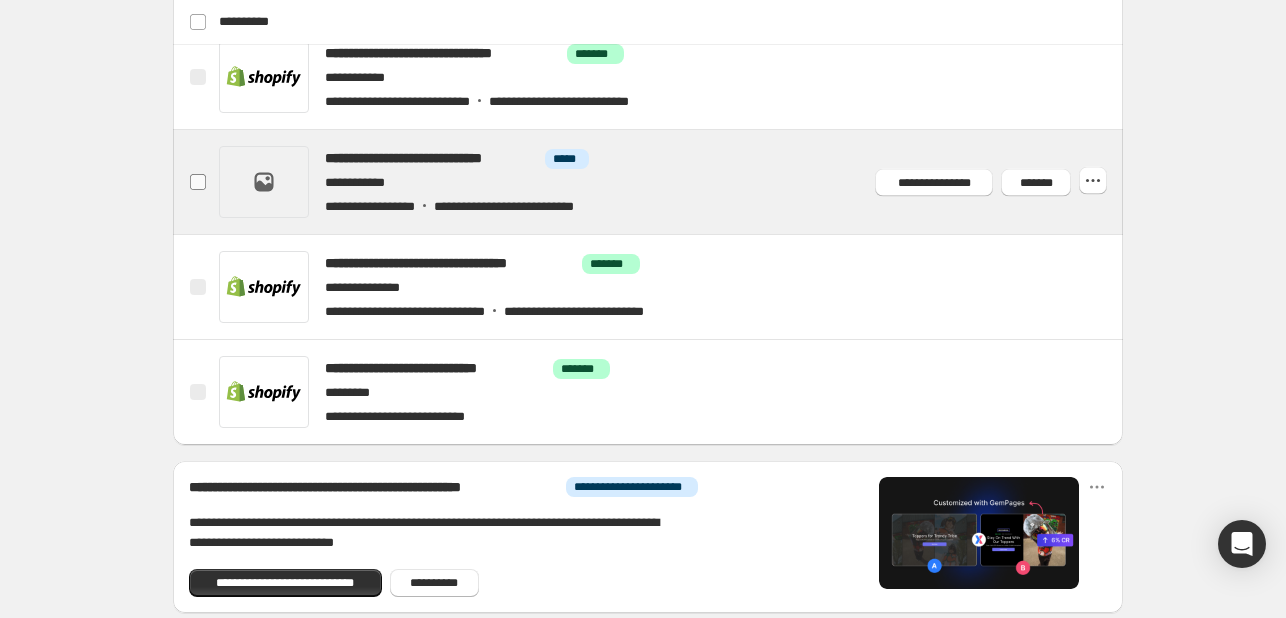 click at bounding box center (198, 182) 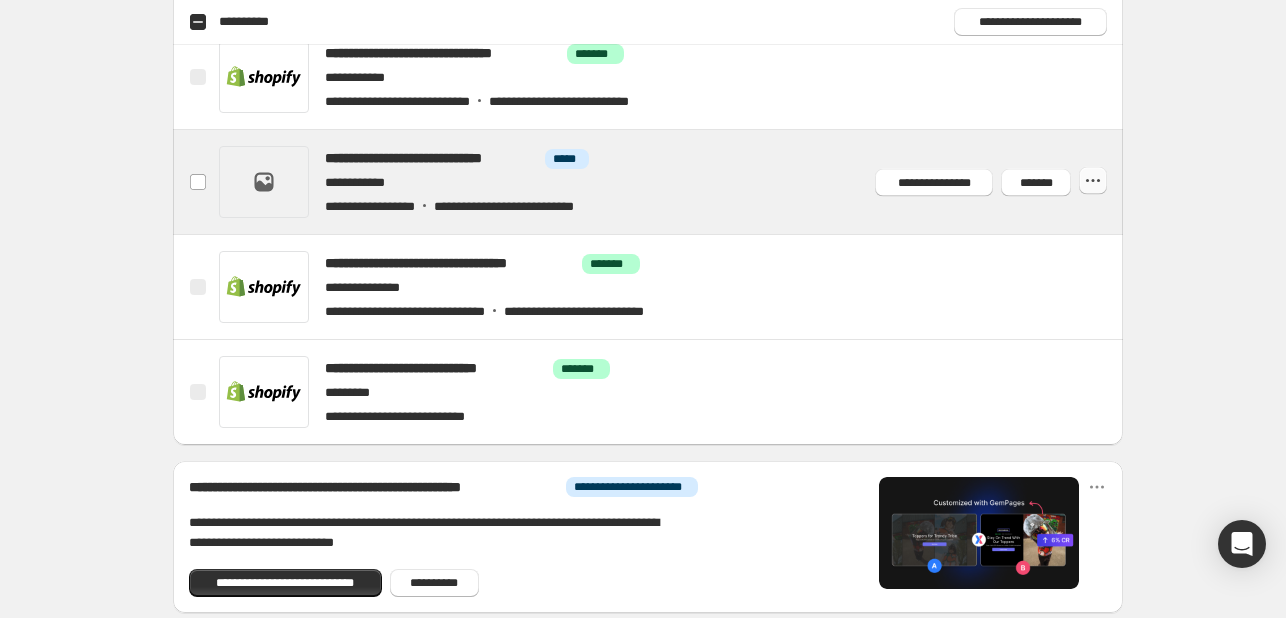 click 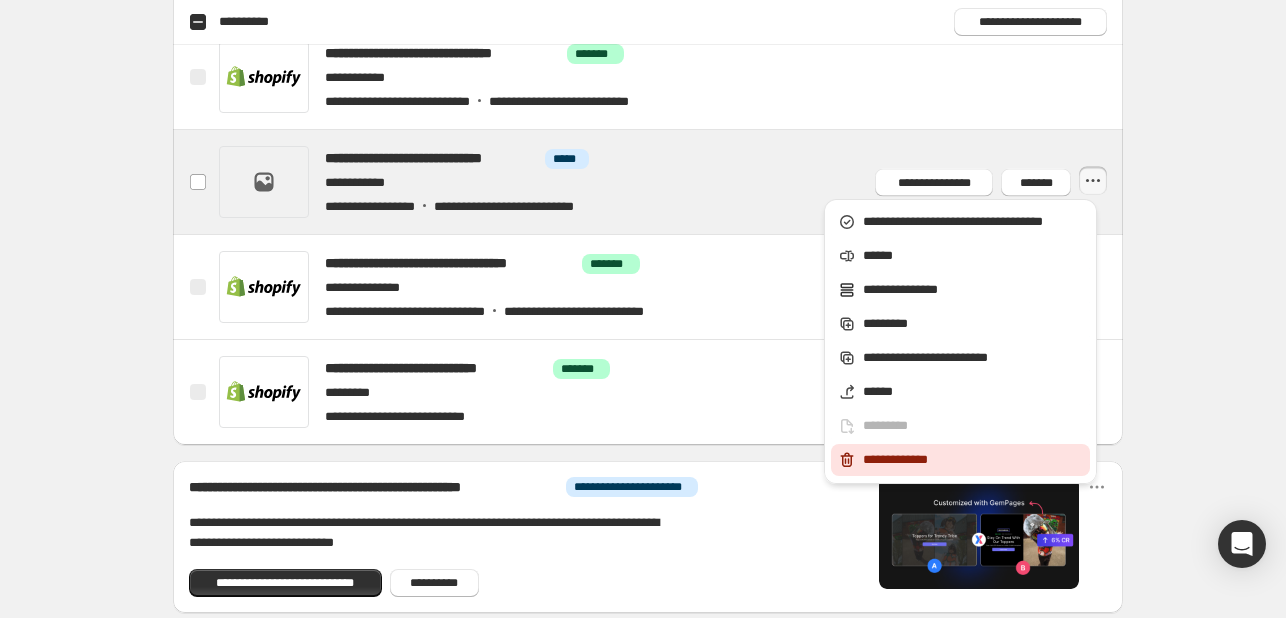 click on "**********" at bounding box center [973, 460] 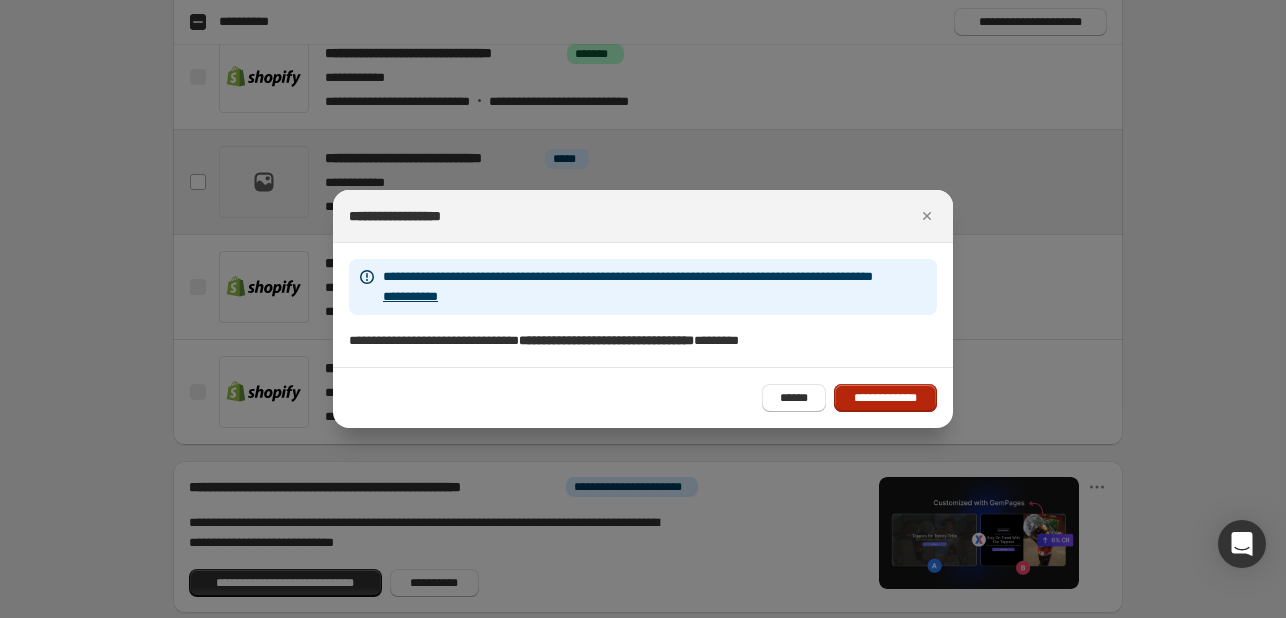click on "**********" at bounding box center [885, 398] 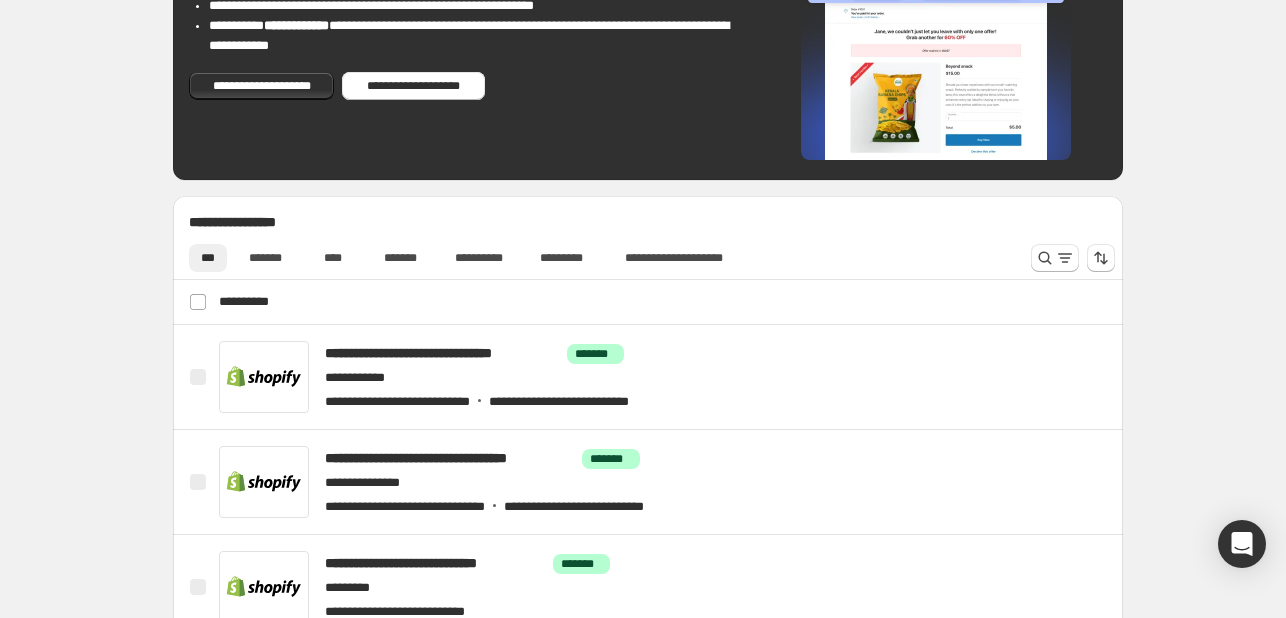 scroll, scrollTop: 200, scrollLeft: 0, axis: vertical 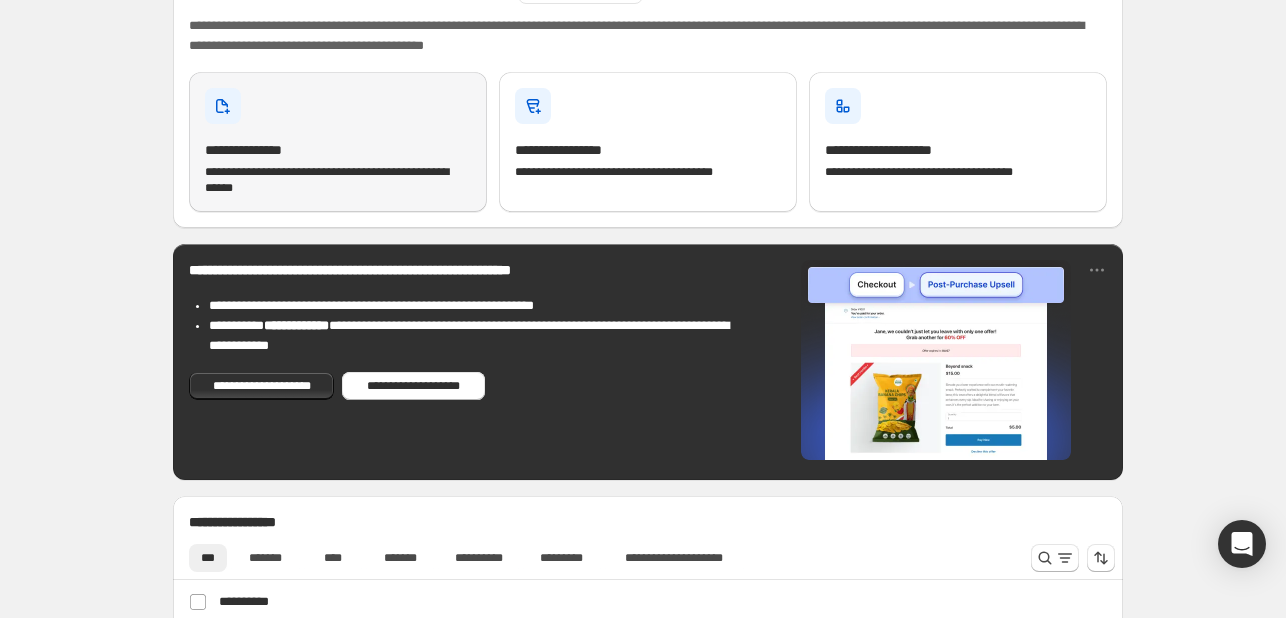 click on "**********" at bounding box center [338, 142] 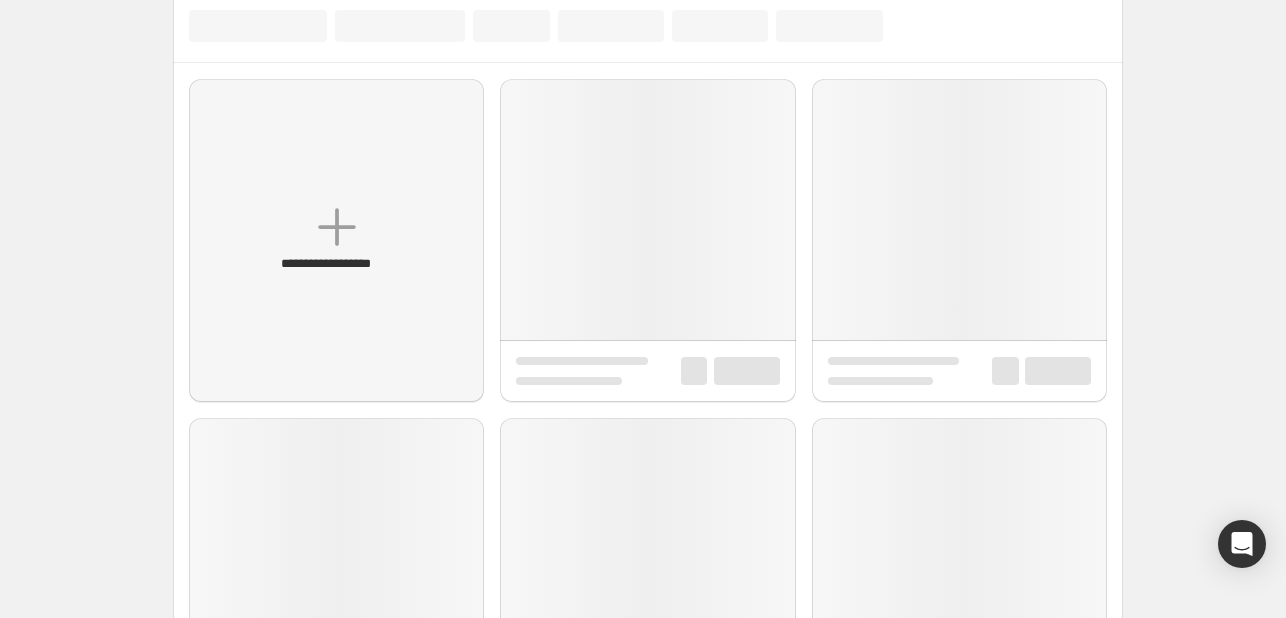 scroll, scrollTop: 0, scrollLeft: 0, axis: both 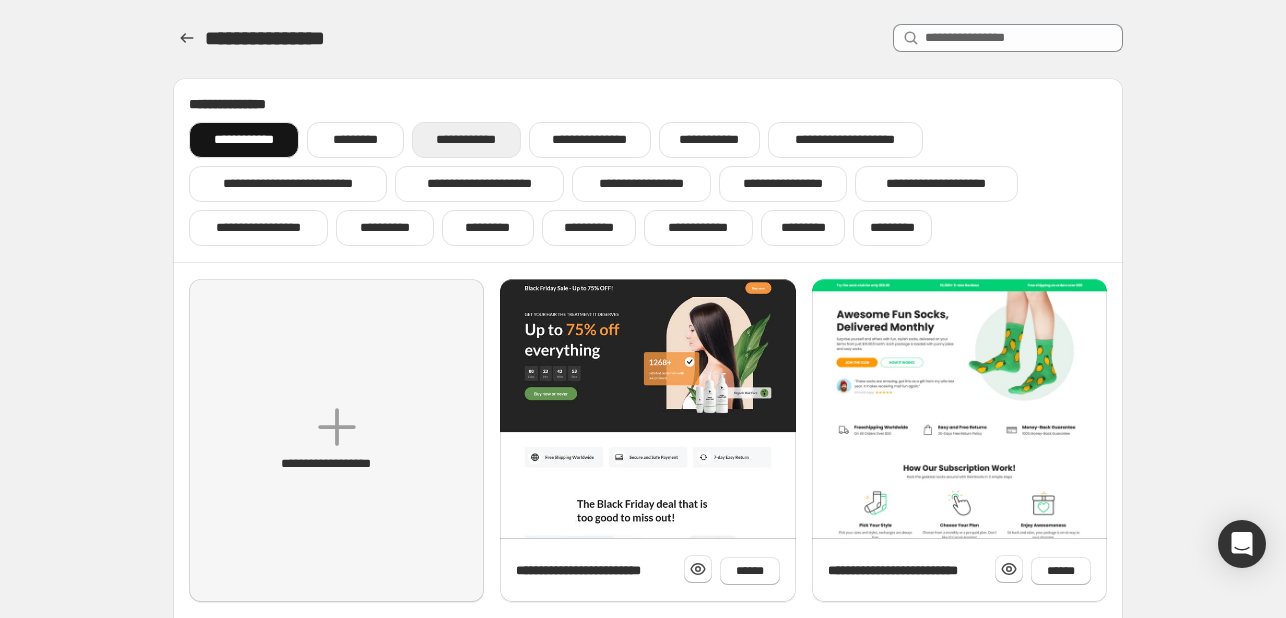click on "**********" at bounding box center [466, 140] 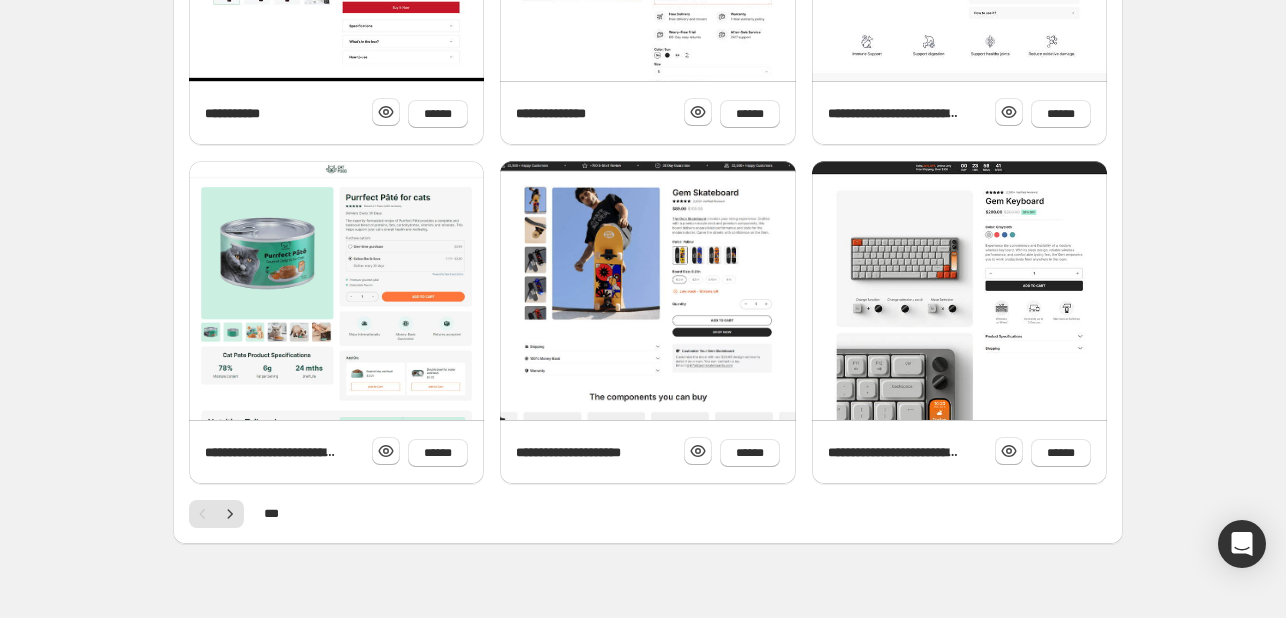 scroll, scrollTop: 800, scrollLeft: 0, axis: vertical 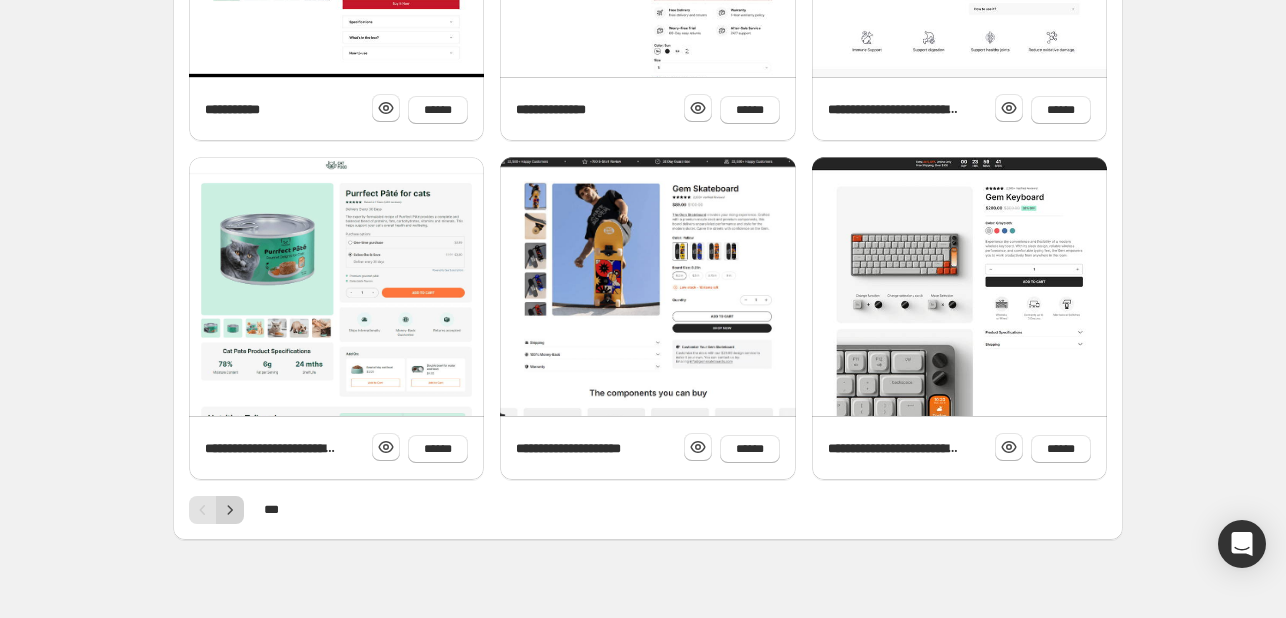 click 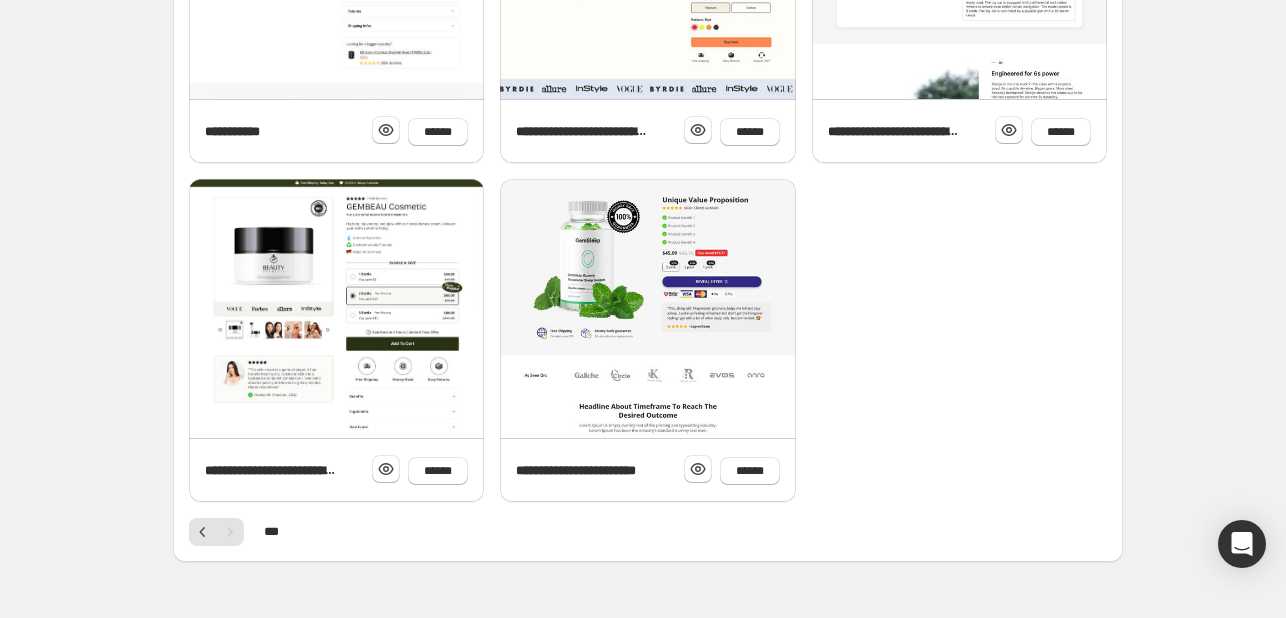 scroll, scrollTop: 822, scrollLeft: 0, axis: vertical 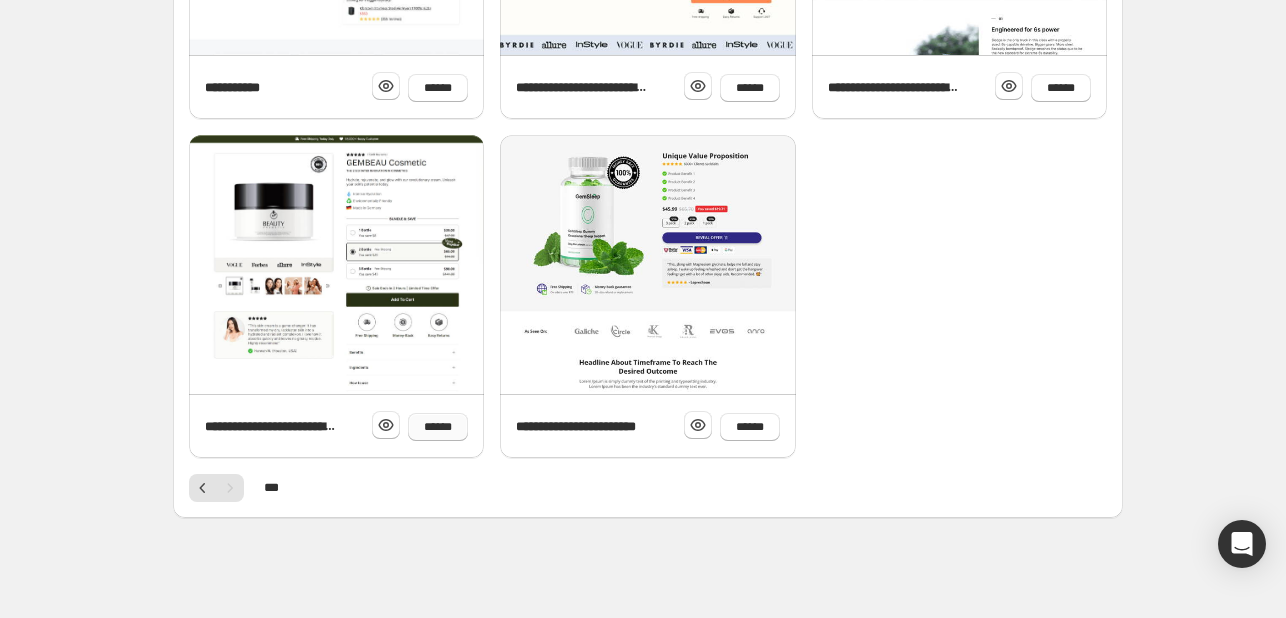 click on "******" at bounding box center [438, 427] 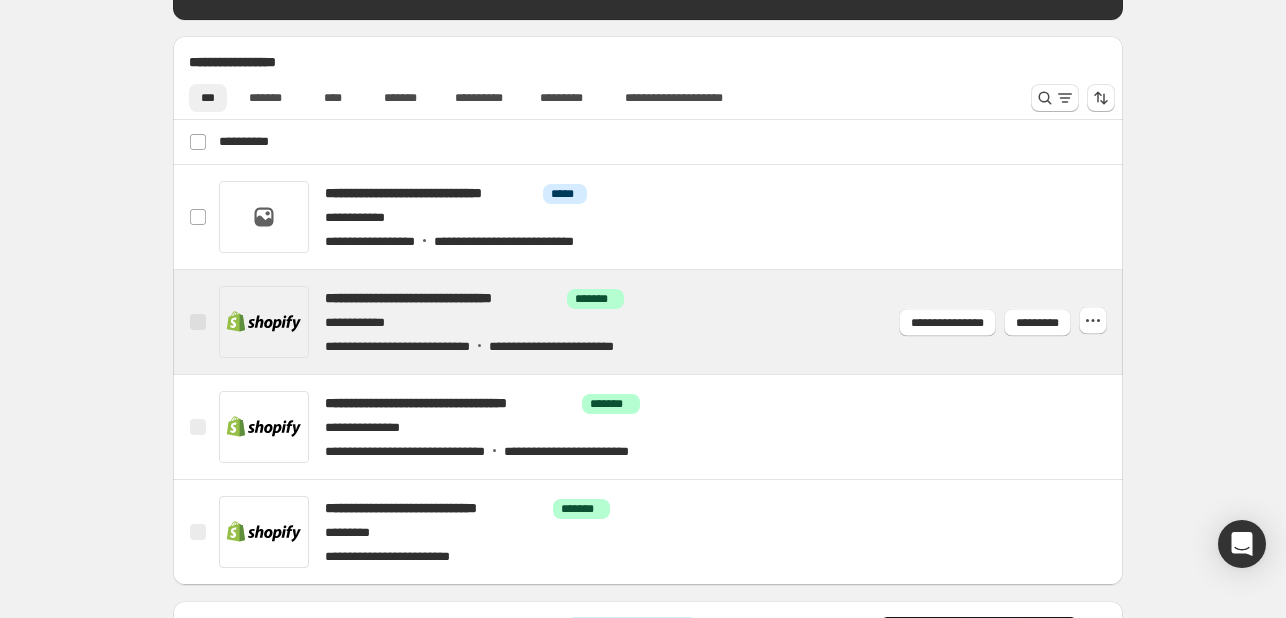 scroll, scrollTop: 700, scrollLeft: 0, axis: vertical 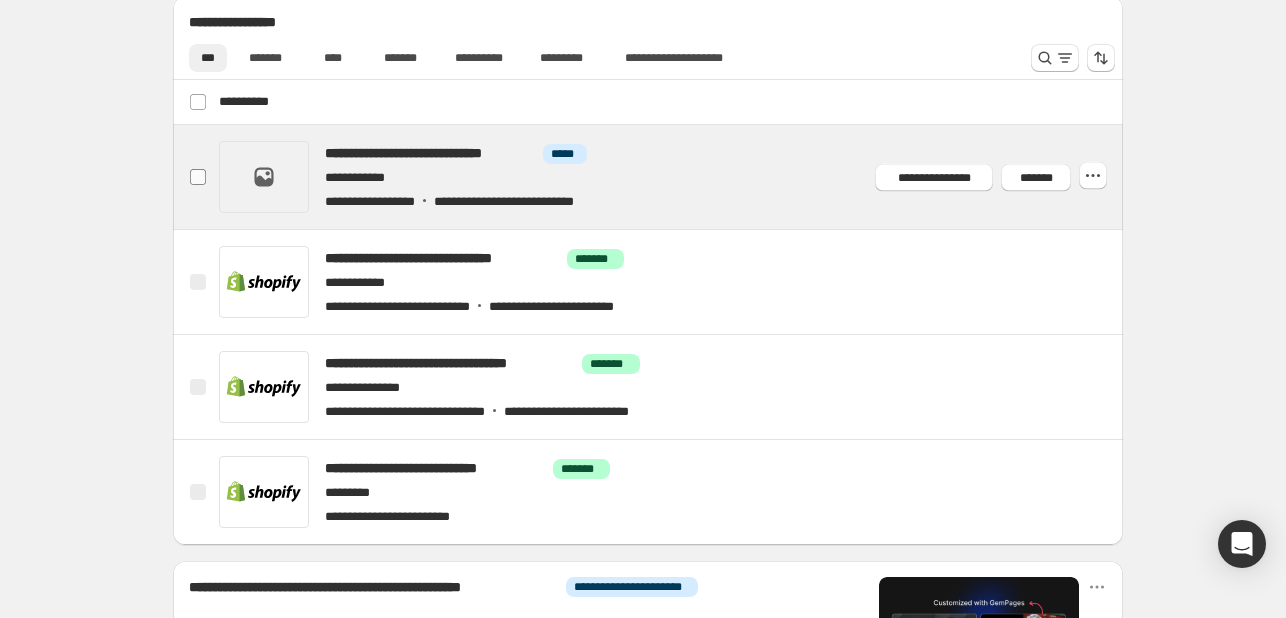 click at bounding box center [198, 177] 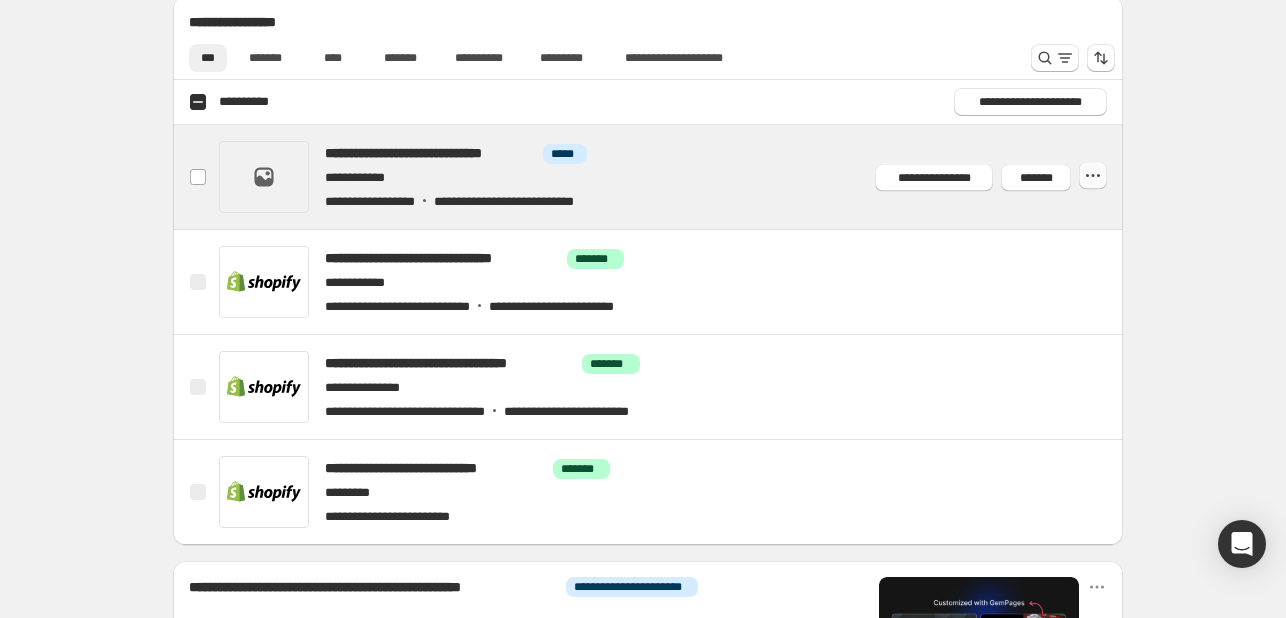 click 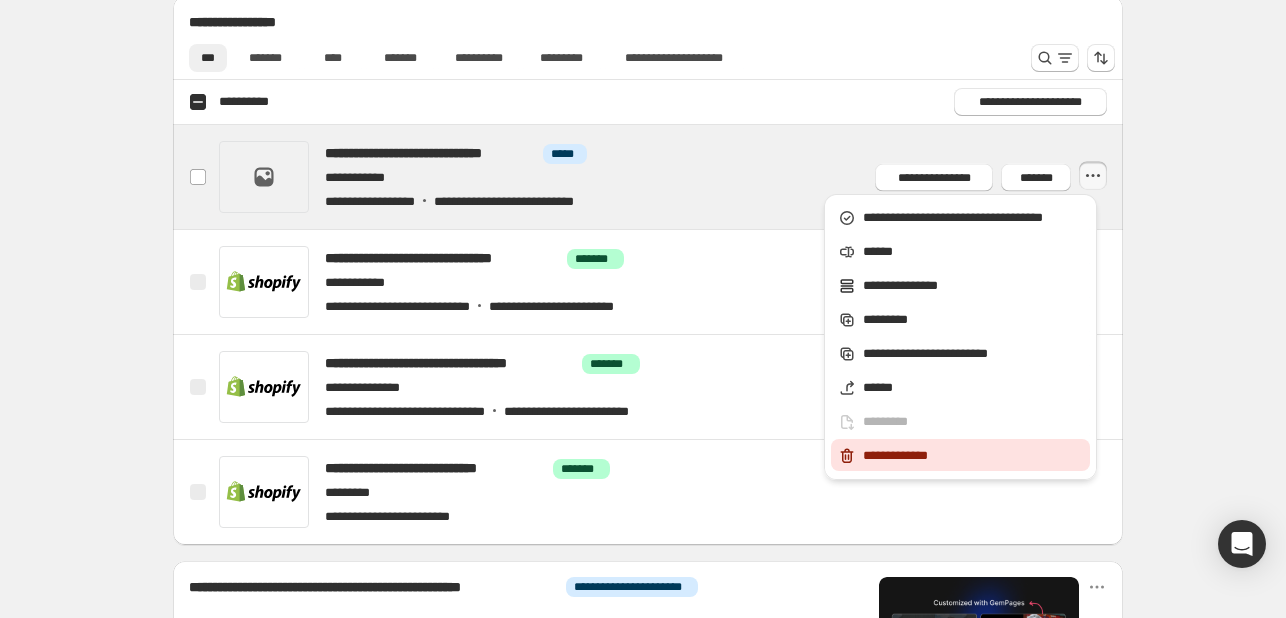 click on "**********" at bounding box center (973, 456) 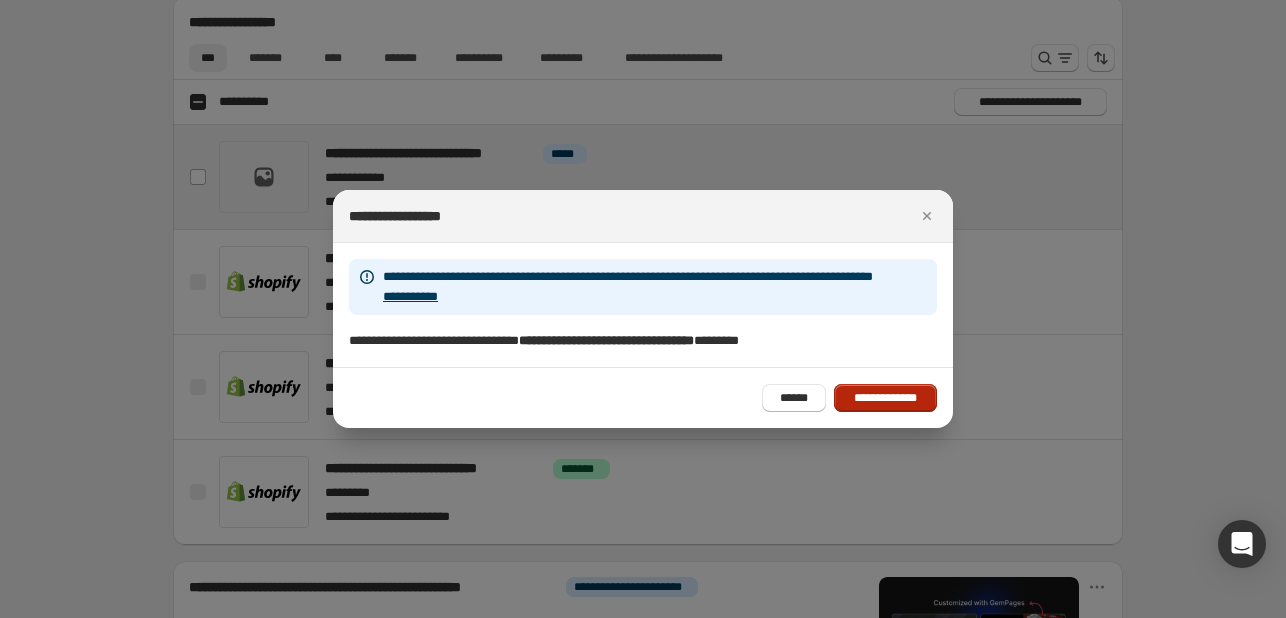 click on "**********" at bounding box center (885, 398) 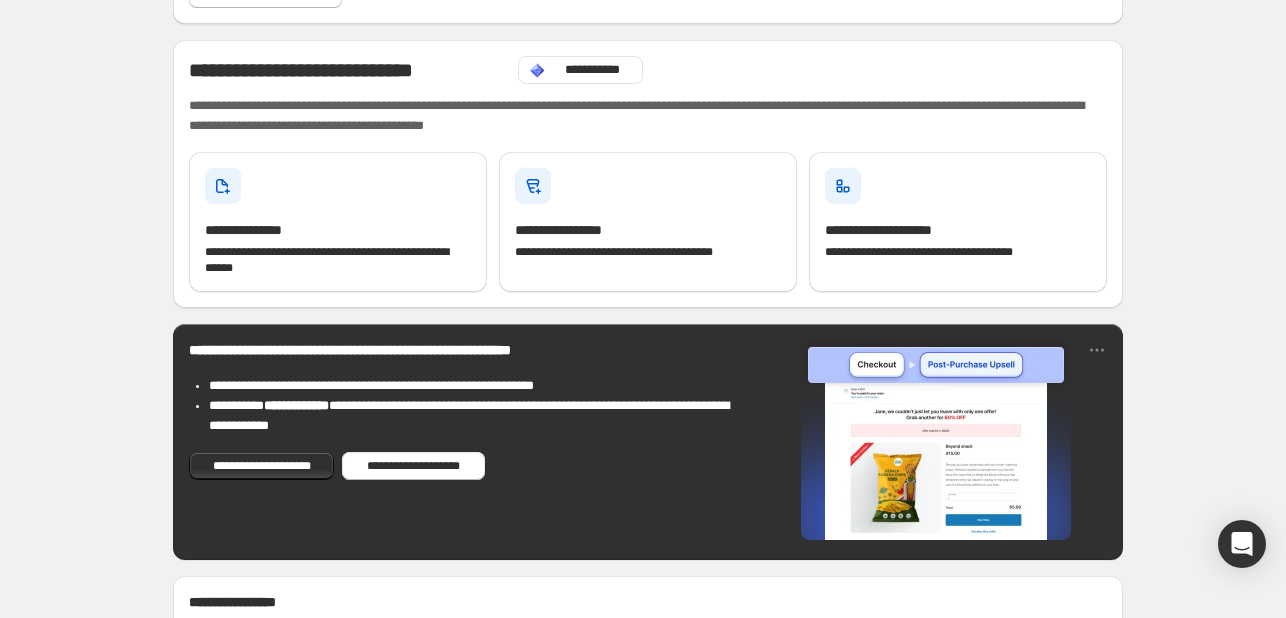 scroll, scrollTop: 100, scrollLeft: 0, axis: vertical 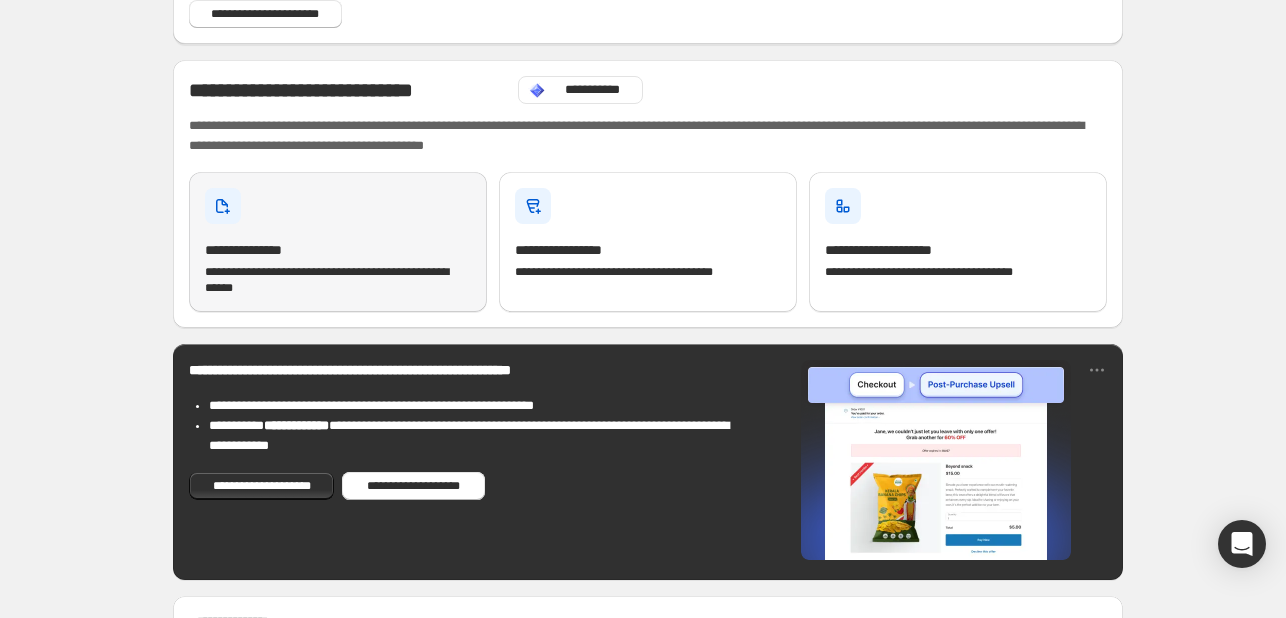 click on "**********" at bounding box center (338, 280) 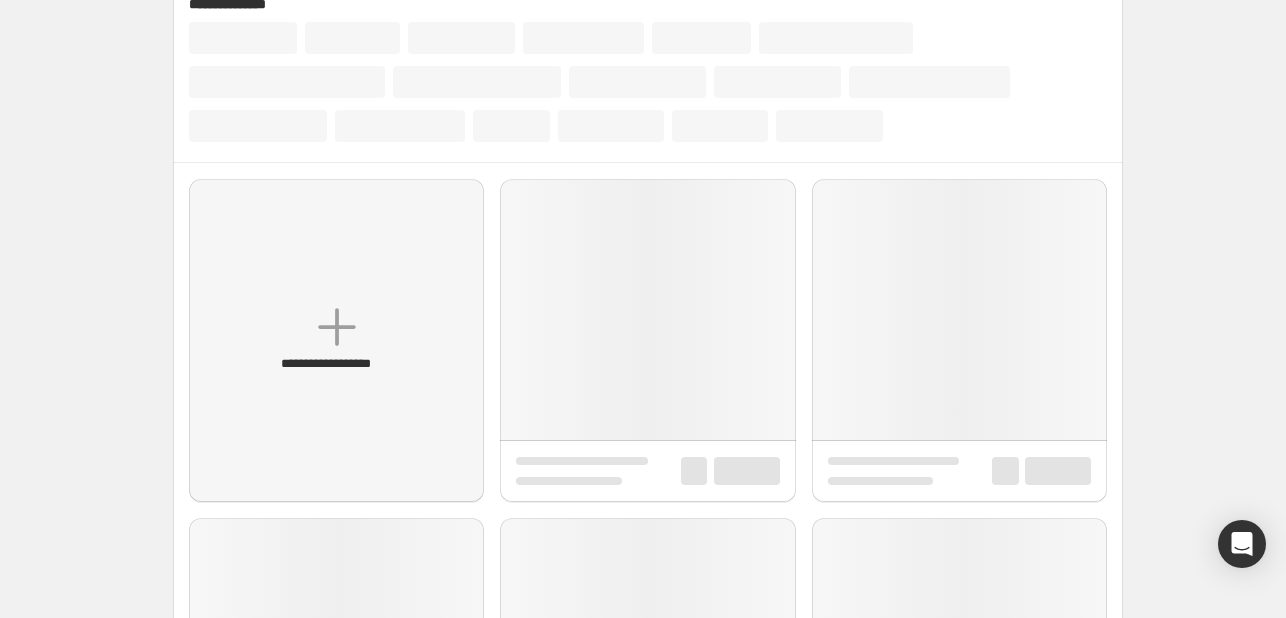 scroll, scrollTop: 0, scrollLeft: 0, axis: both 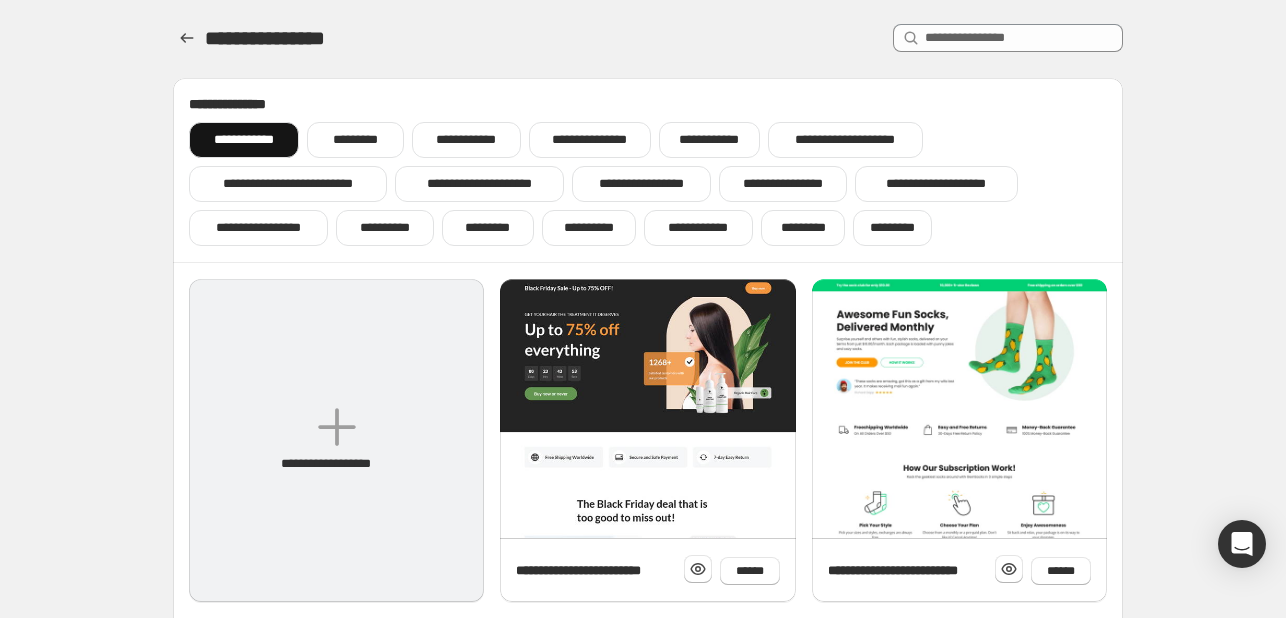 click on "**********" at bounding box center [336, 440] 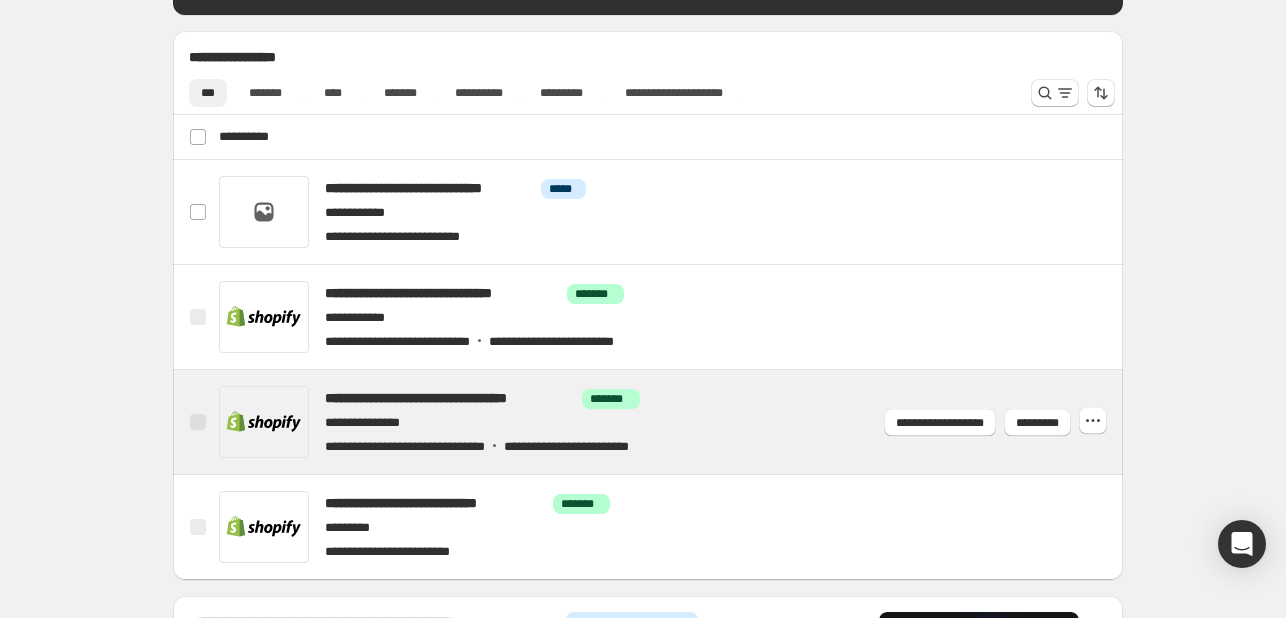 scroll, scrollTop: 700, scrollLeft: 0, axis: vertical 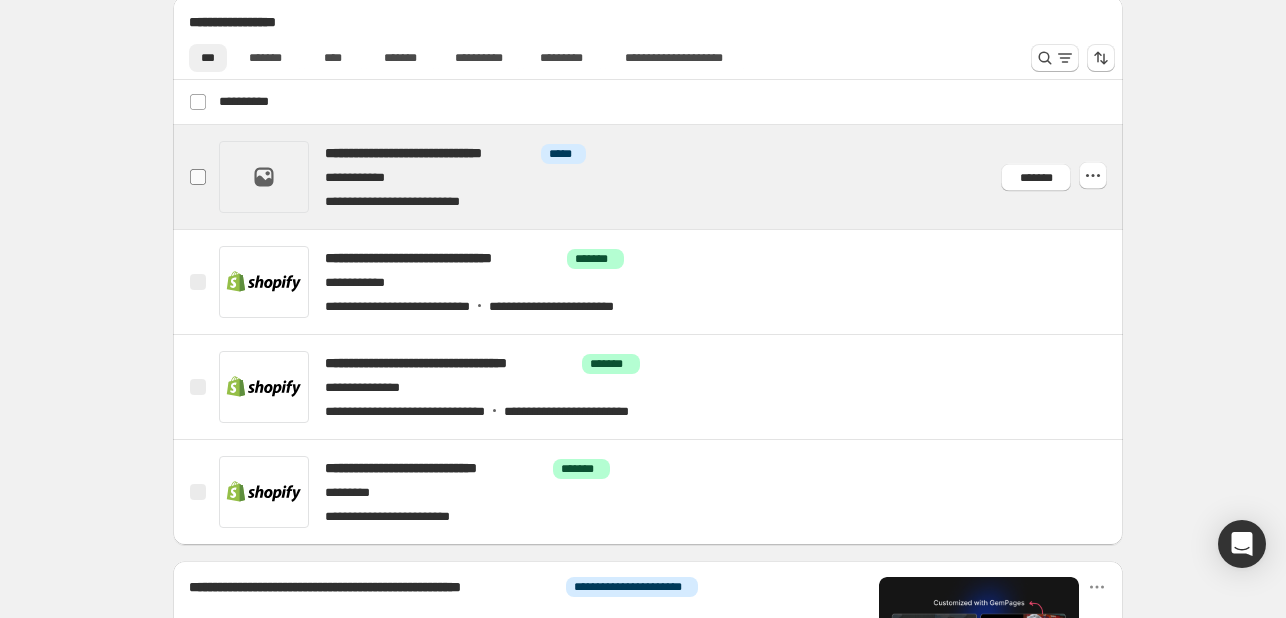 click at bounding box center (198, 177) 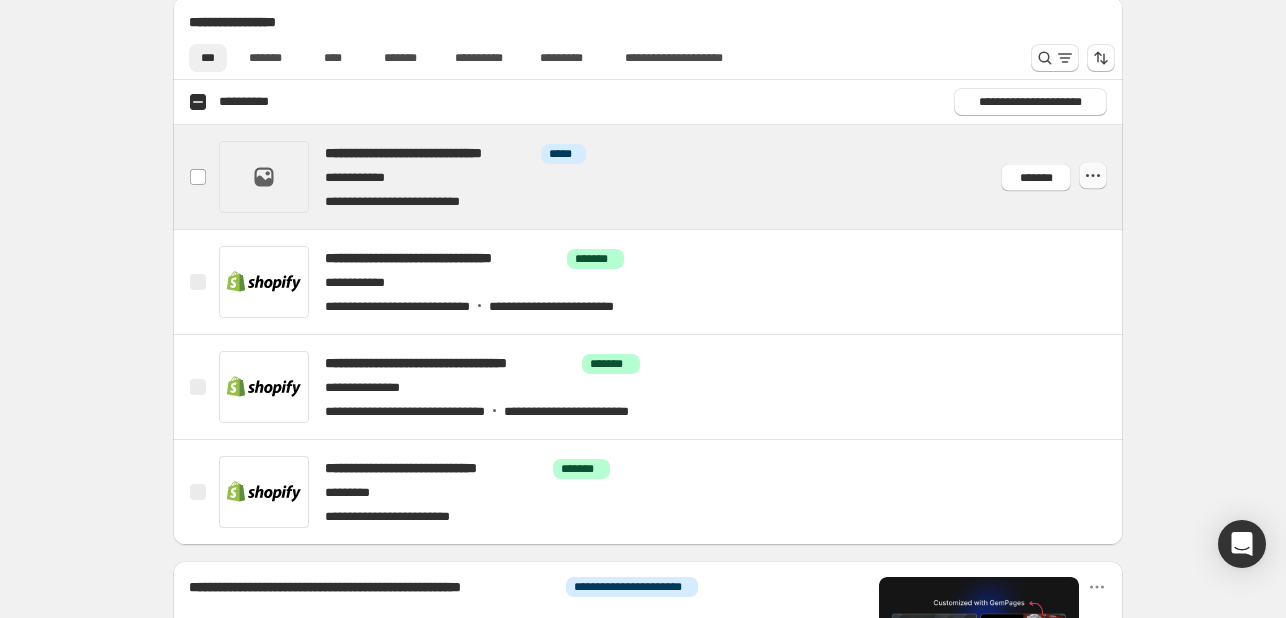 click 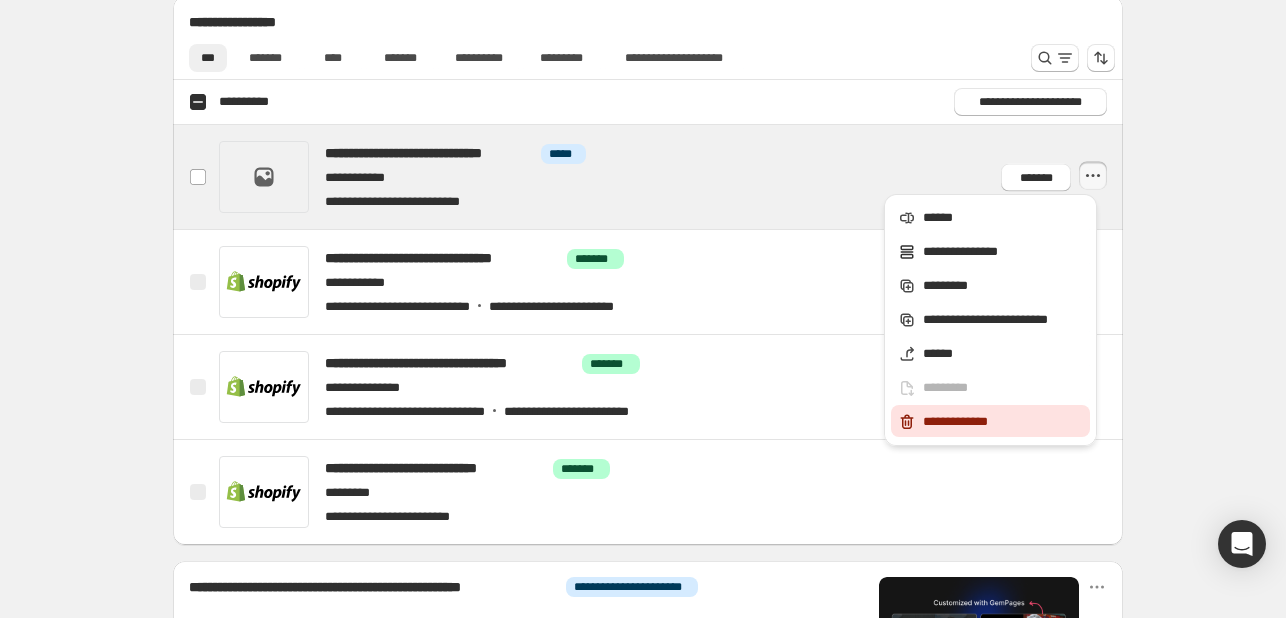 click on "**********" at bounding box center [1003, 422] 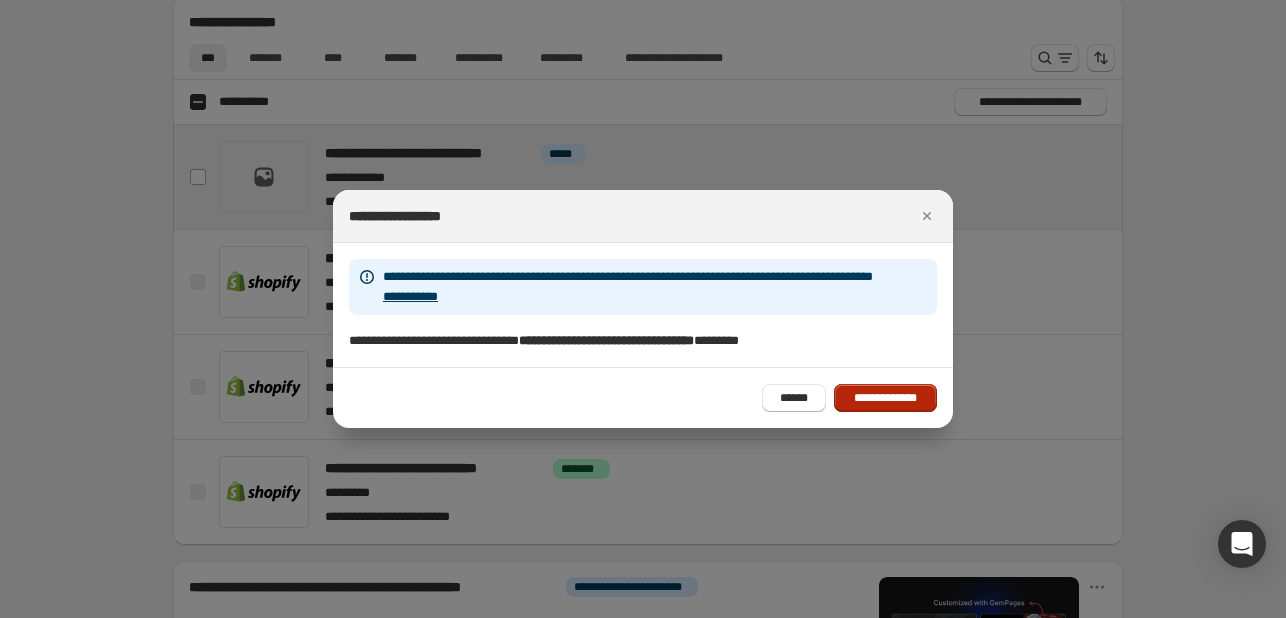 click on "**********" at bounding box center [885, 398] 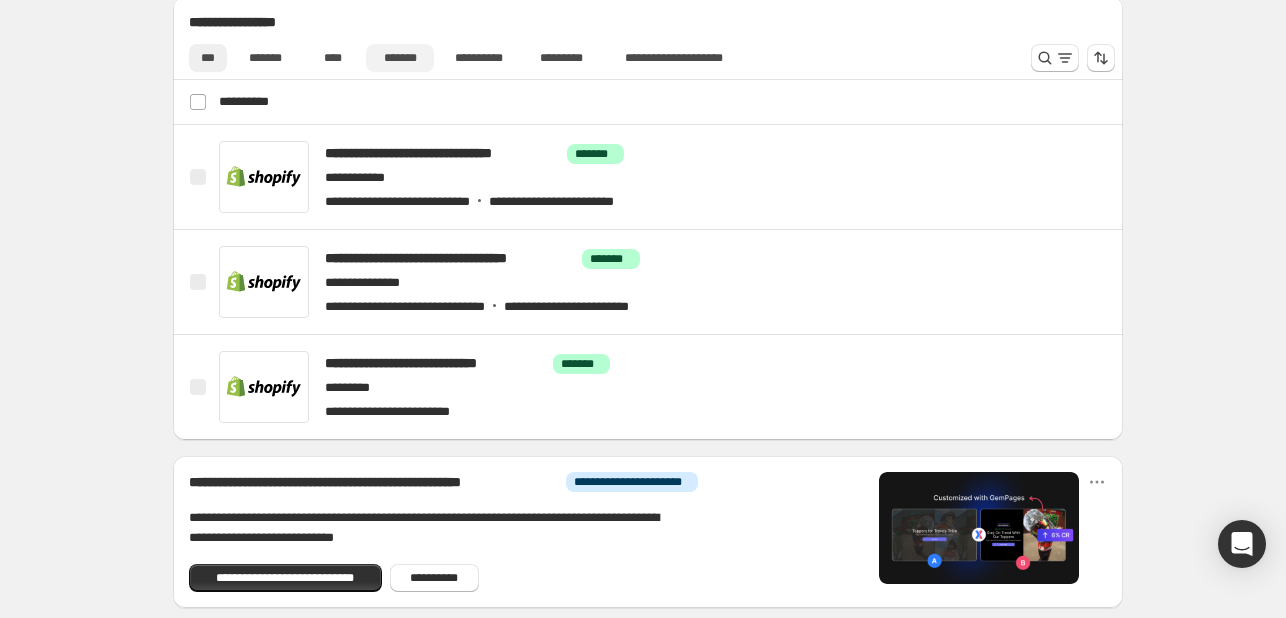 click on "*******" at bounding box center [400, 58] 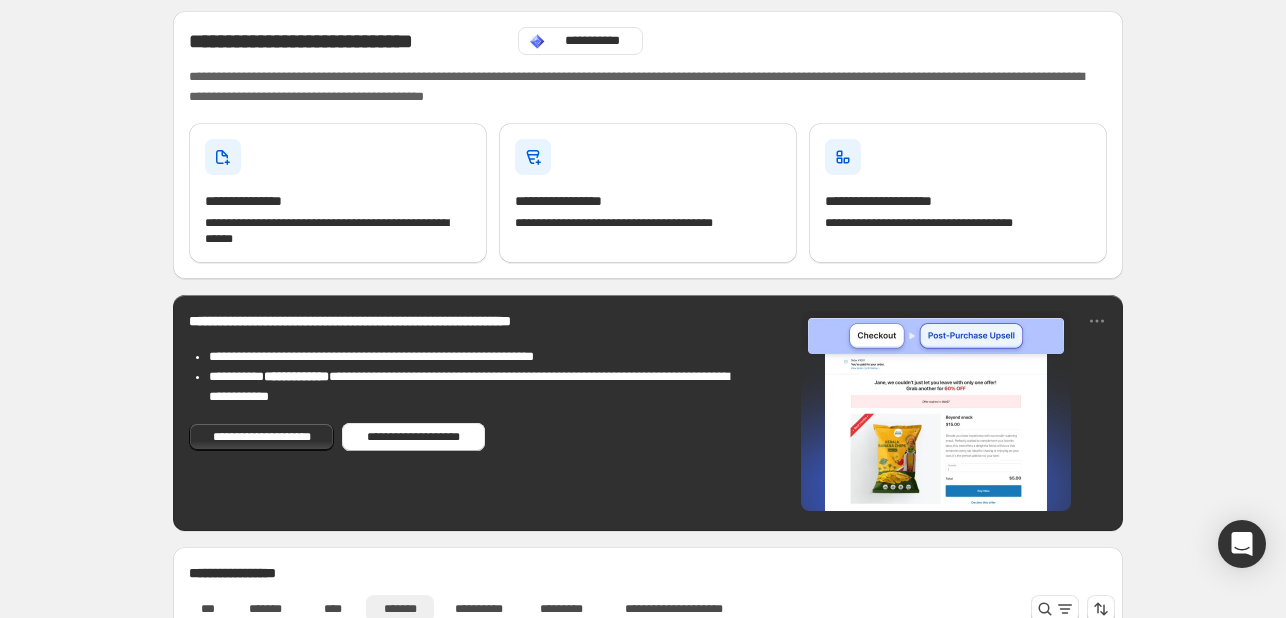 scroll, scrollTop: 120, scrollLeft: 0, axis: vertical 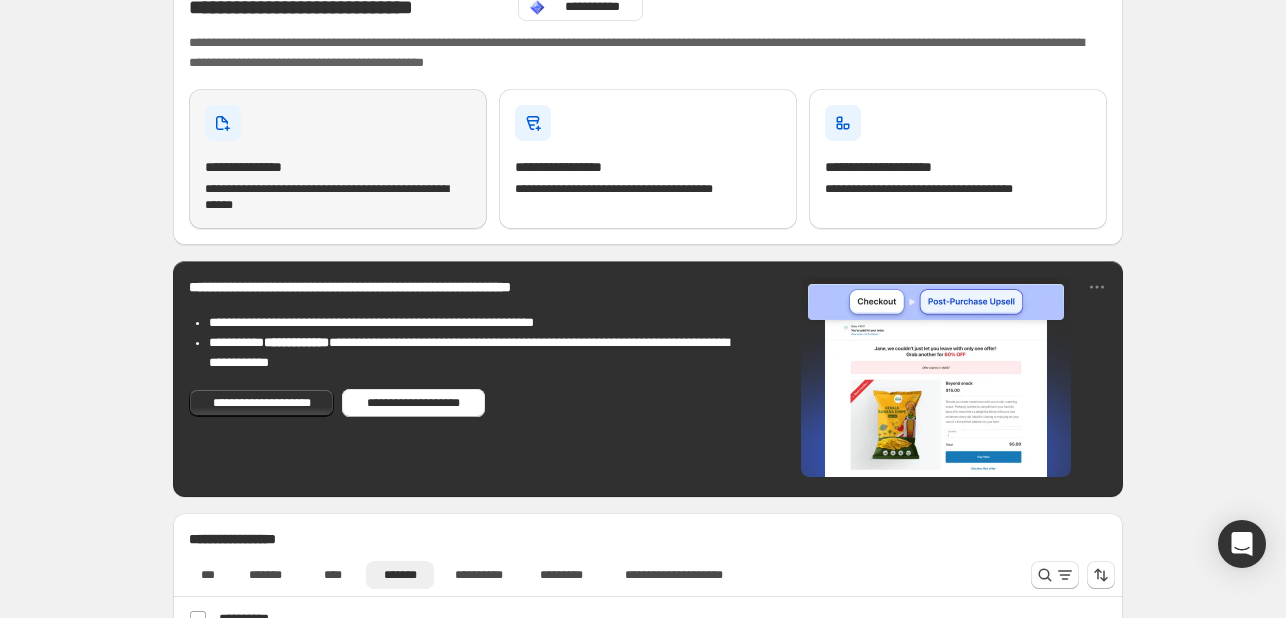 click on "**********" at bounding box center [338, 197] 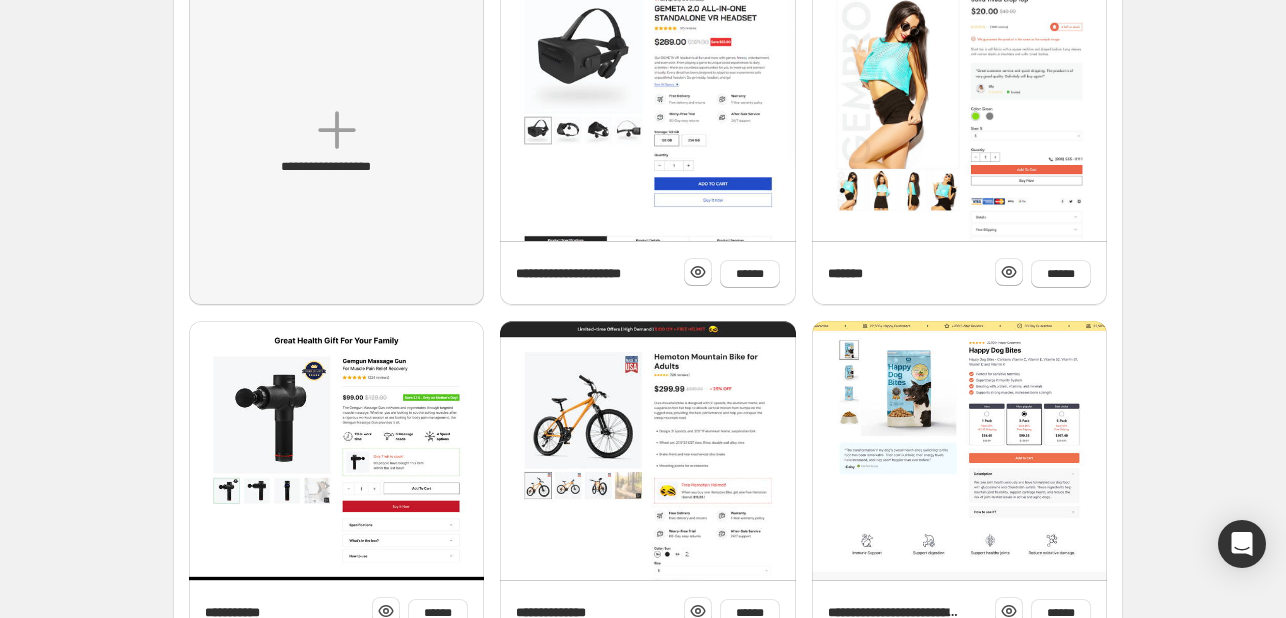 scroll, scrollTop: 296, scrollLeft: 0, axis: vertical 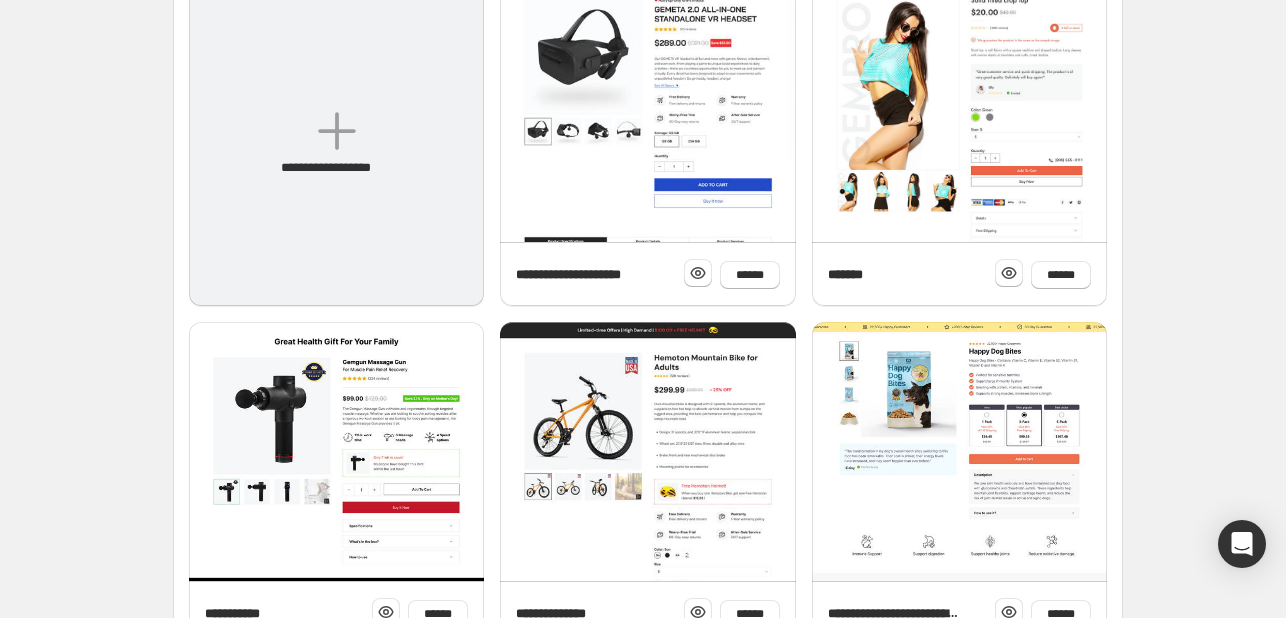 click on "**********" at bounding box center (336, 144) 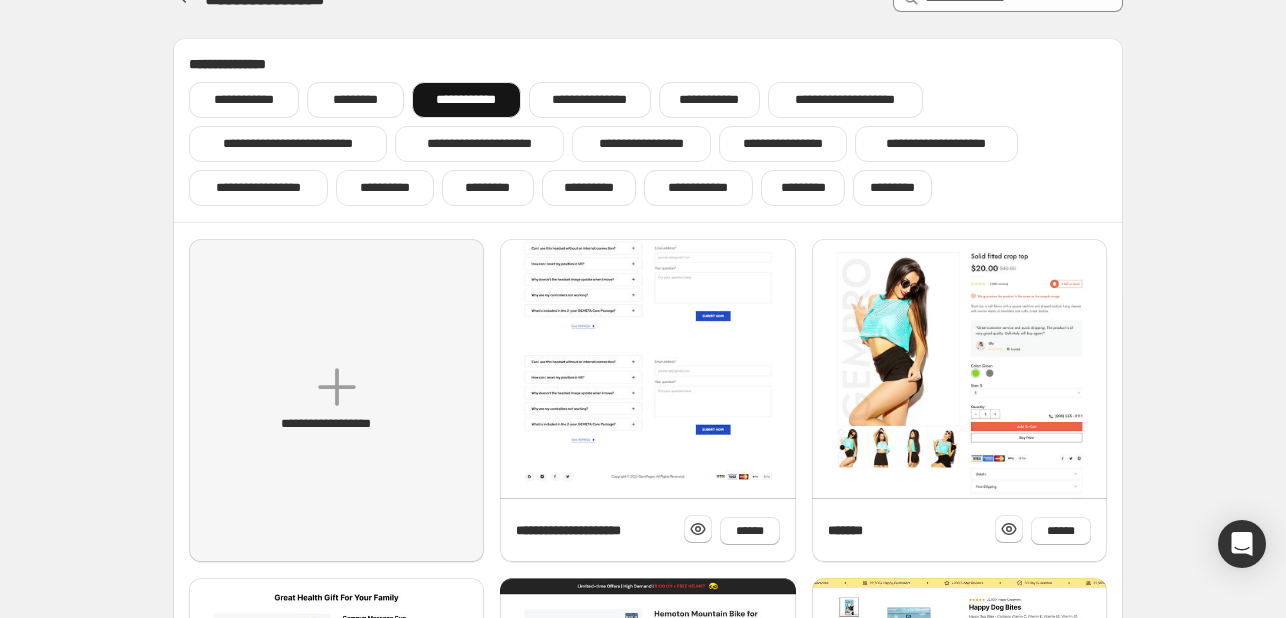 scroll, scrollTop: 0, scrollLeft: 0, axis: both 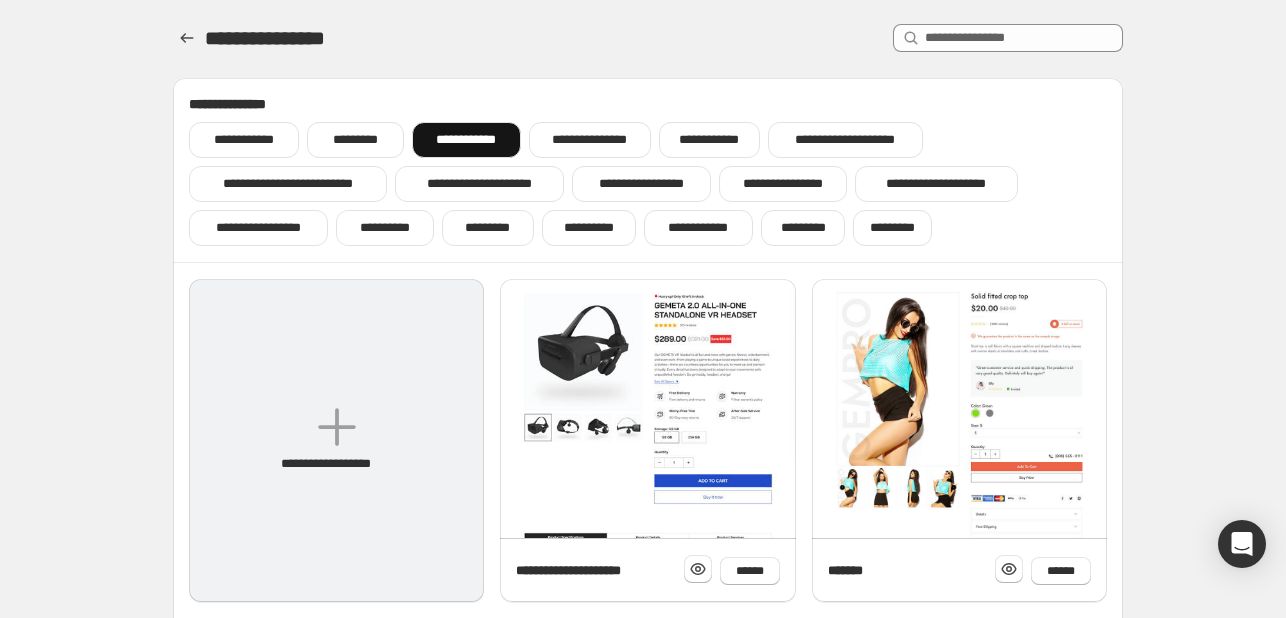 click on "**********" at bounding box center (336, 440) 